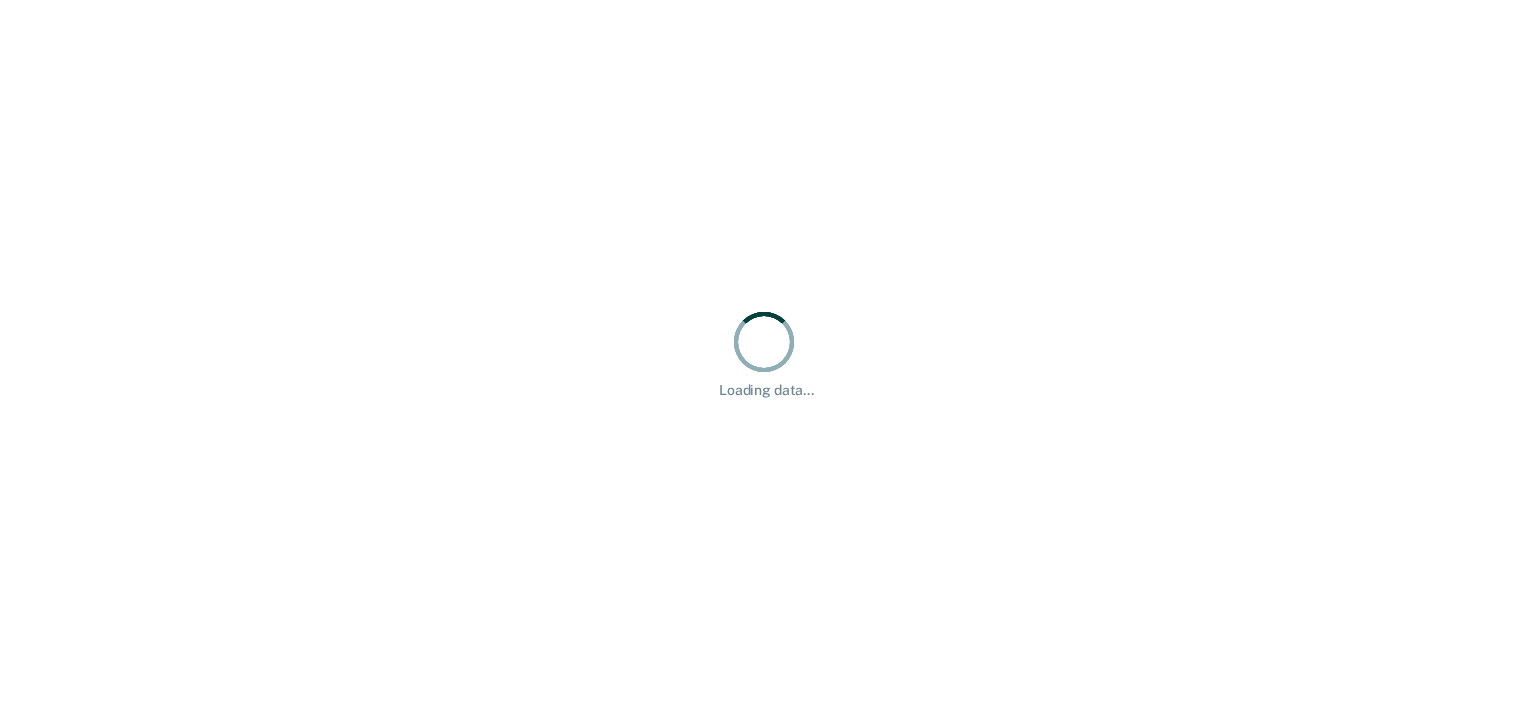 scroll, scrollTop: 0, scrollLeft: 0, axis: both 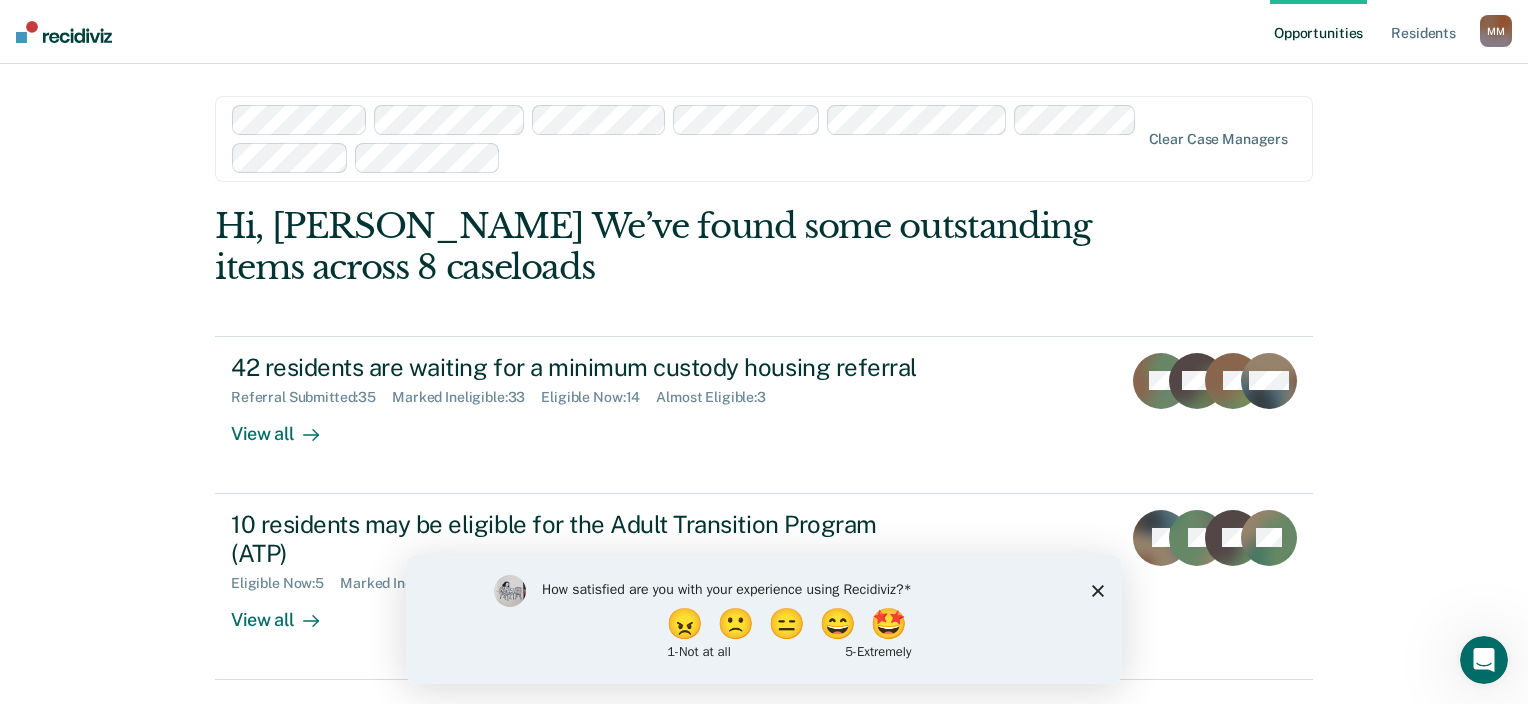 click 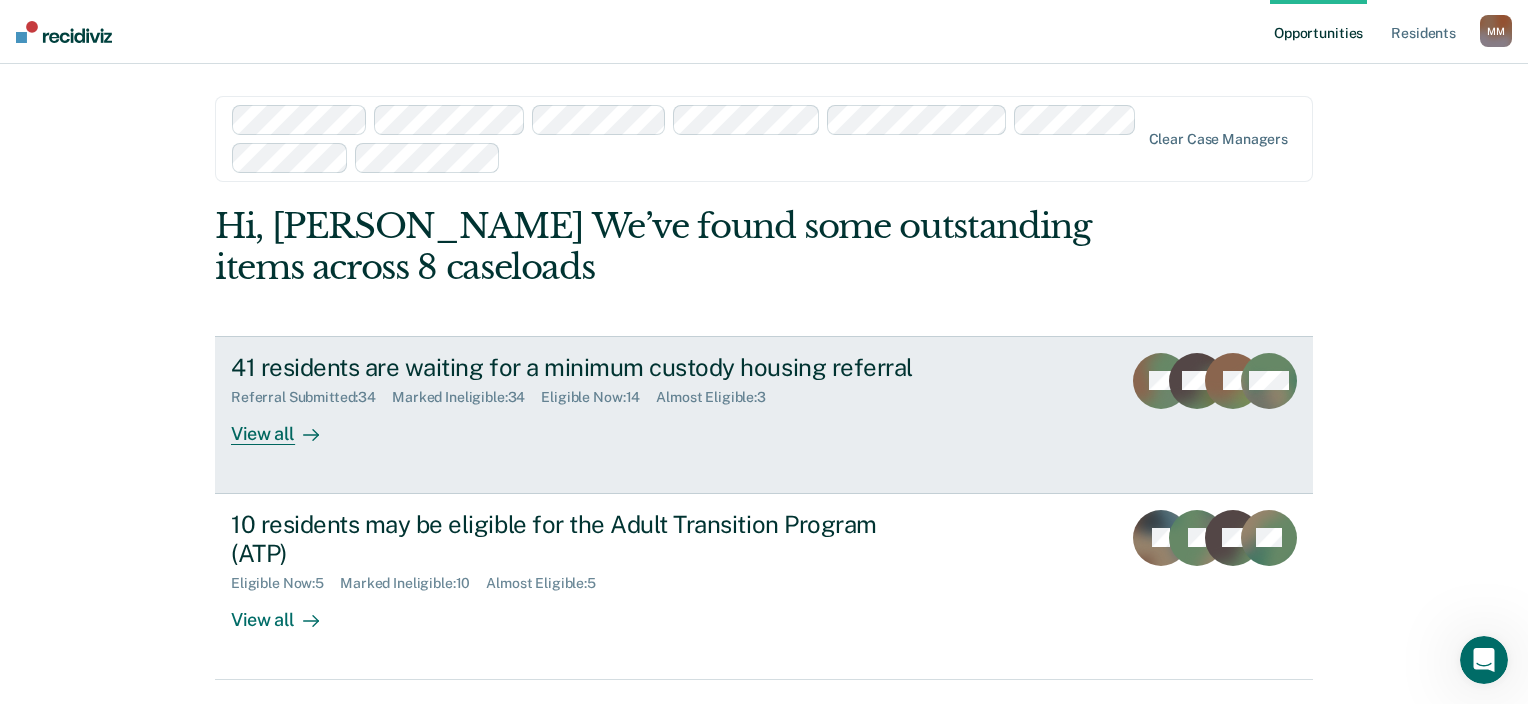 click on "View all" at bounding box center (287, 425) 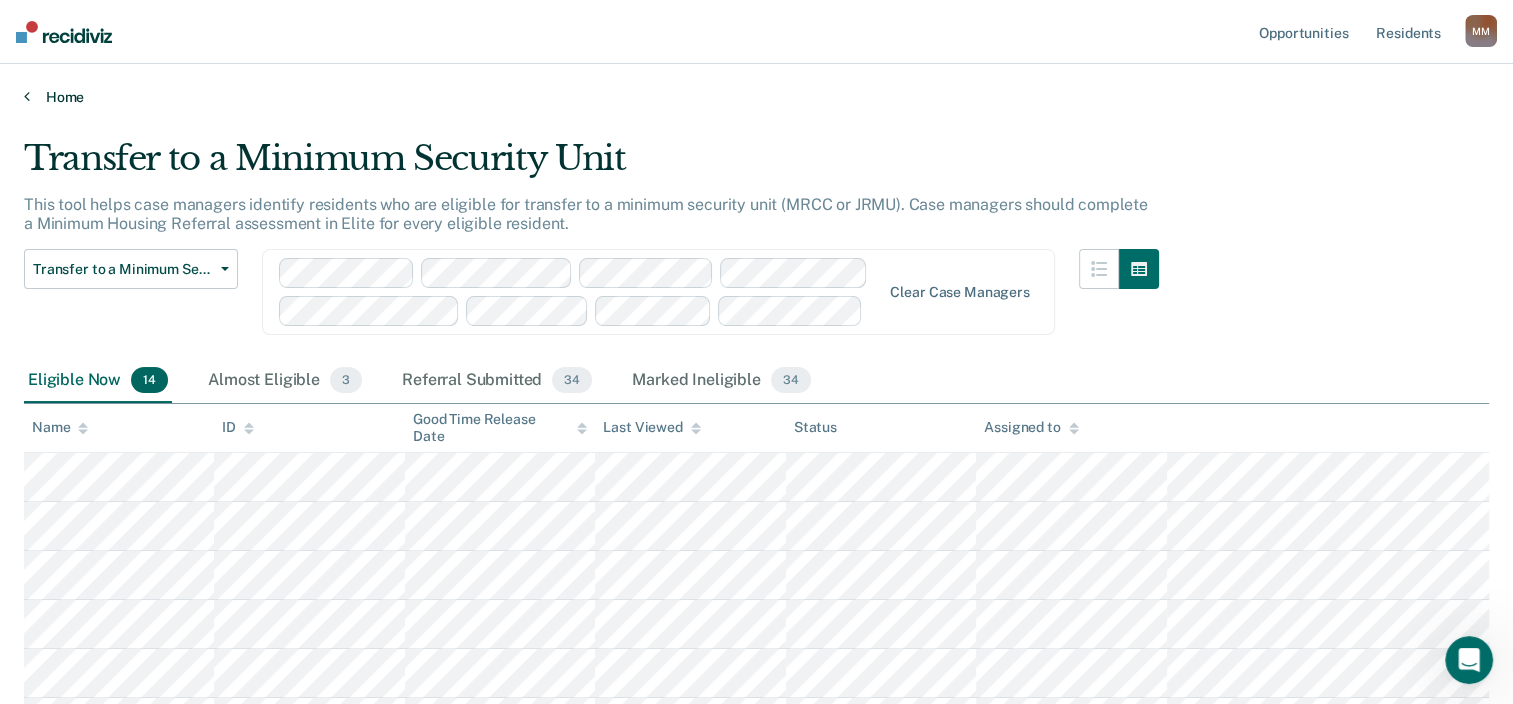 click on "Home" at bounding box center (756, 97) 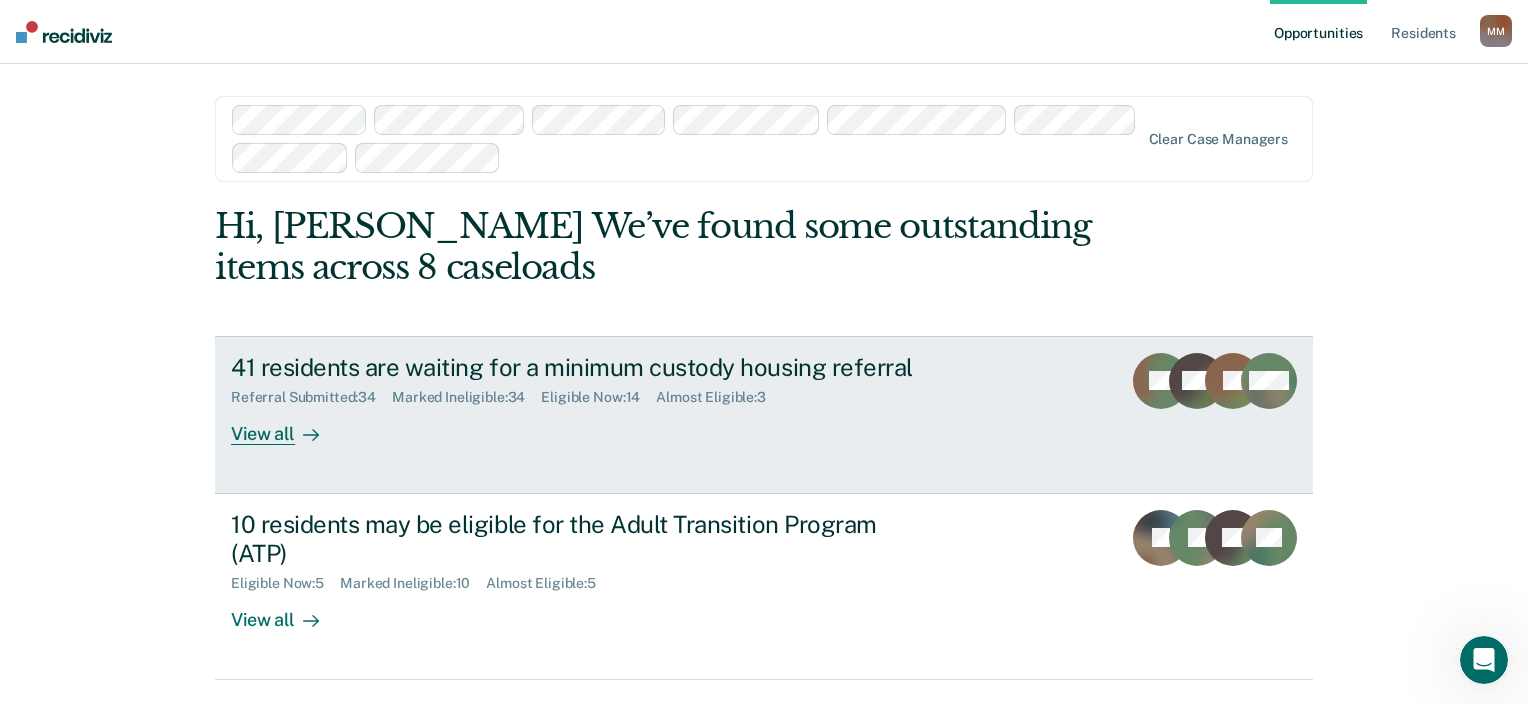 click on "View all" at bounding box center [287, 425] 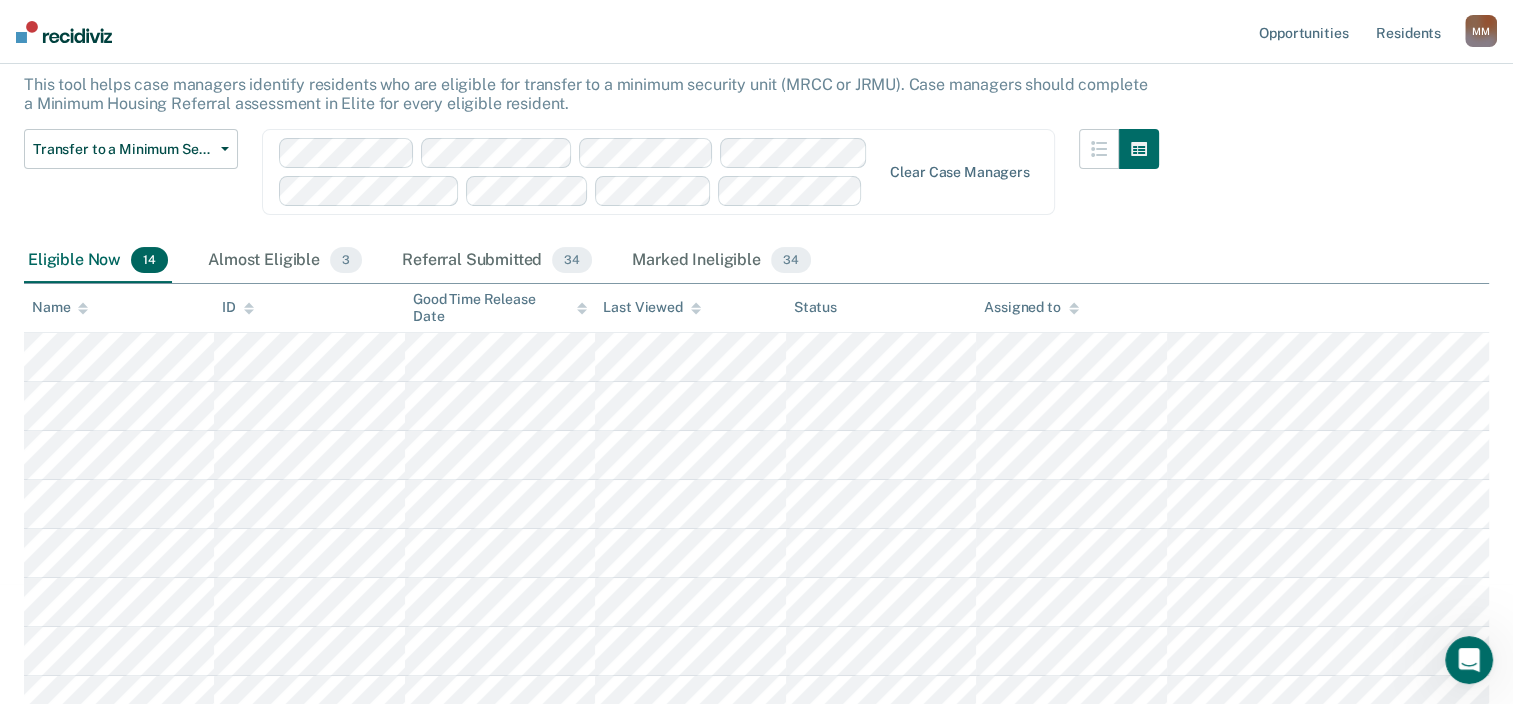 scroll, scrollTop: 160, scrollLeft: 0, axis: vertical 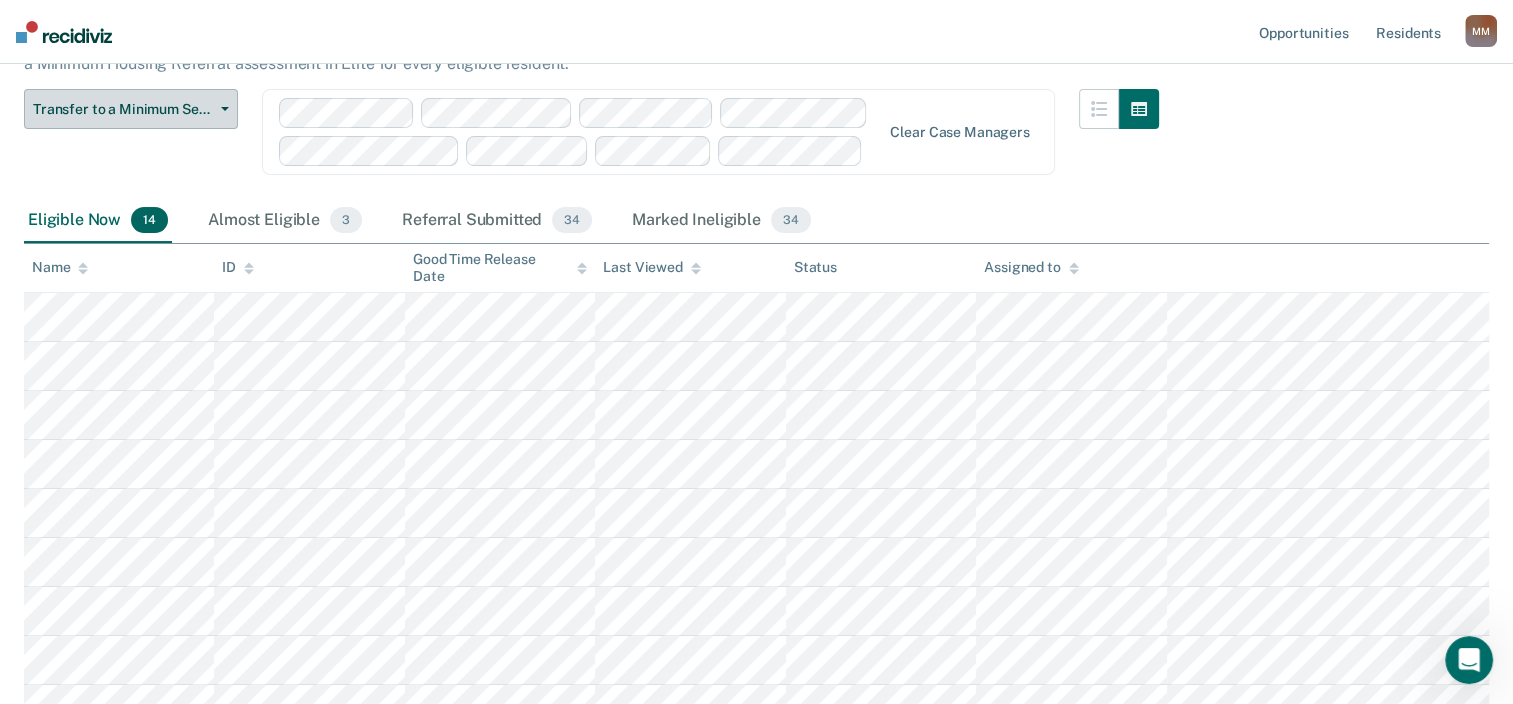 click on "Transfer to a Minimum Security Unit" at bounding box center (131, 109) 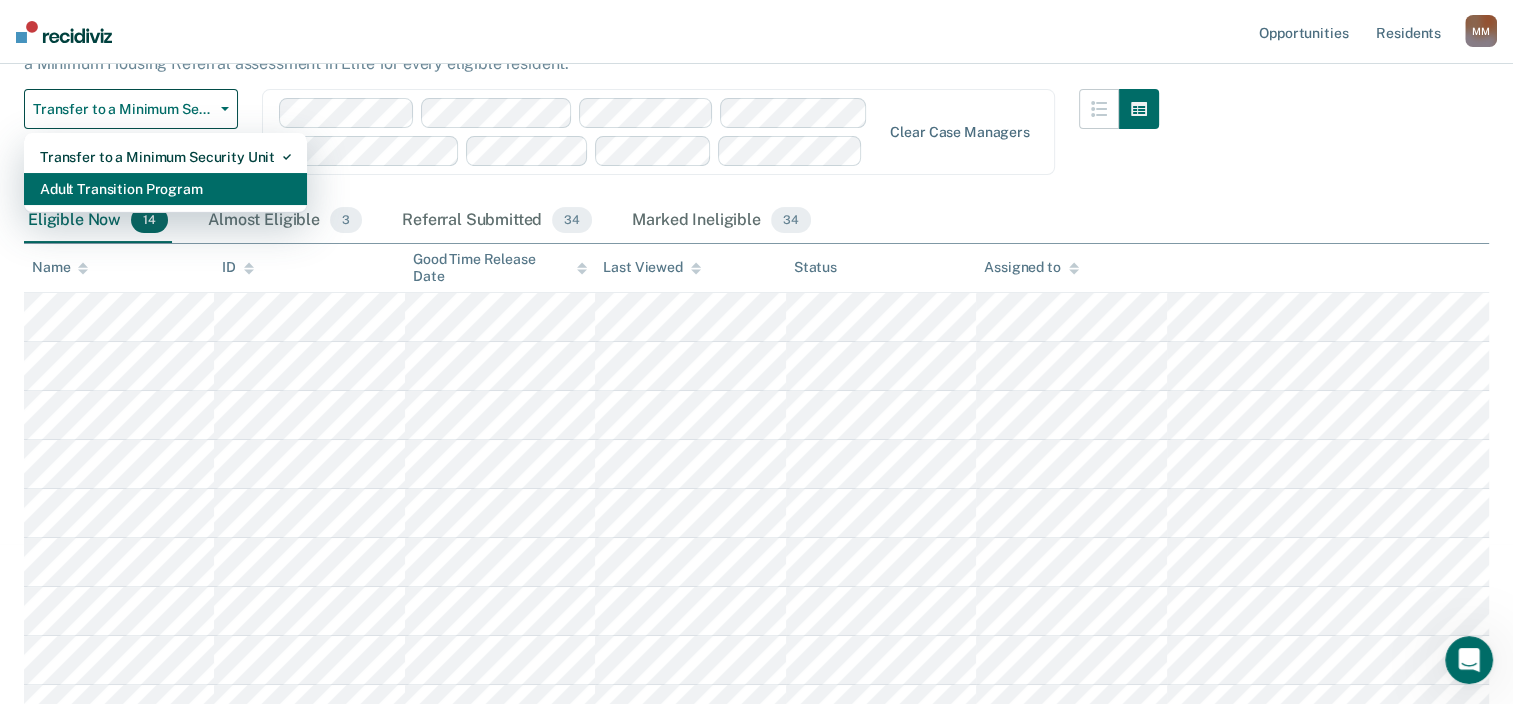 click on "Adult Transition Program" at bounding box center [165, 189] 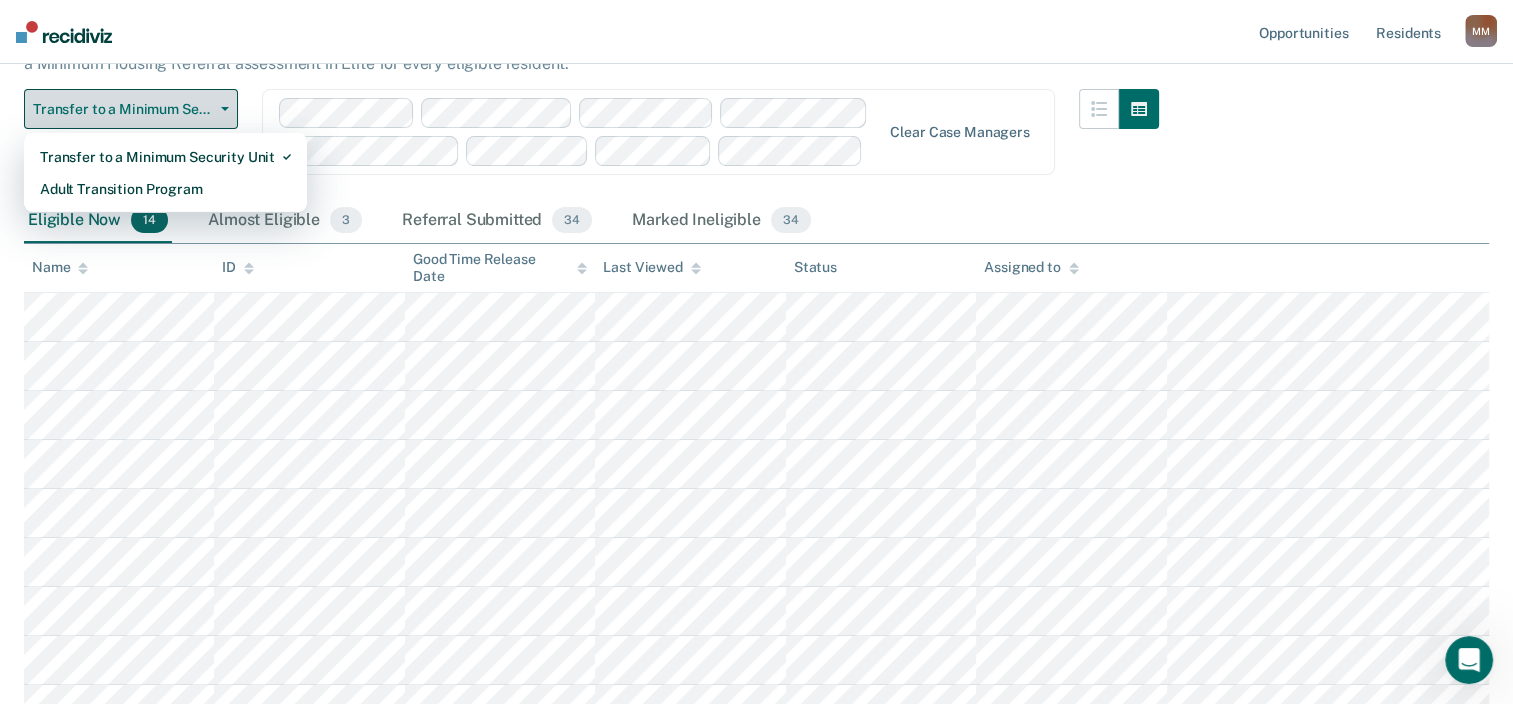 scroll, scrollTop: 0, scrollLeft: 0, axis: both 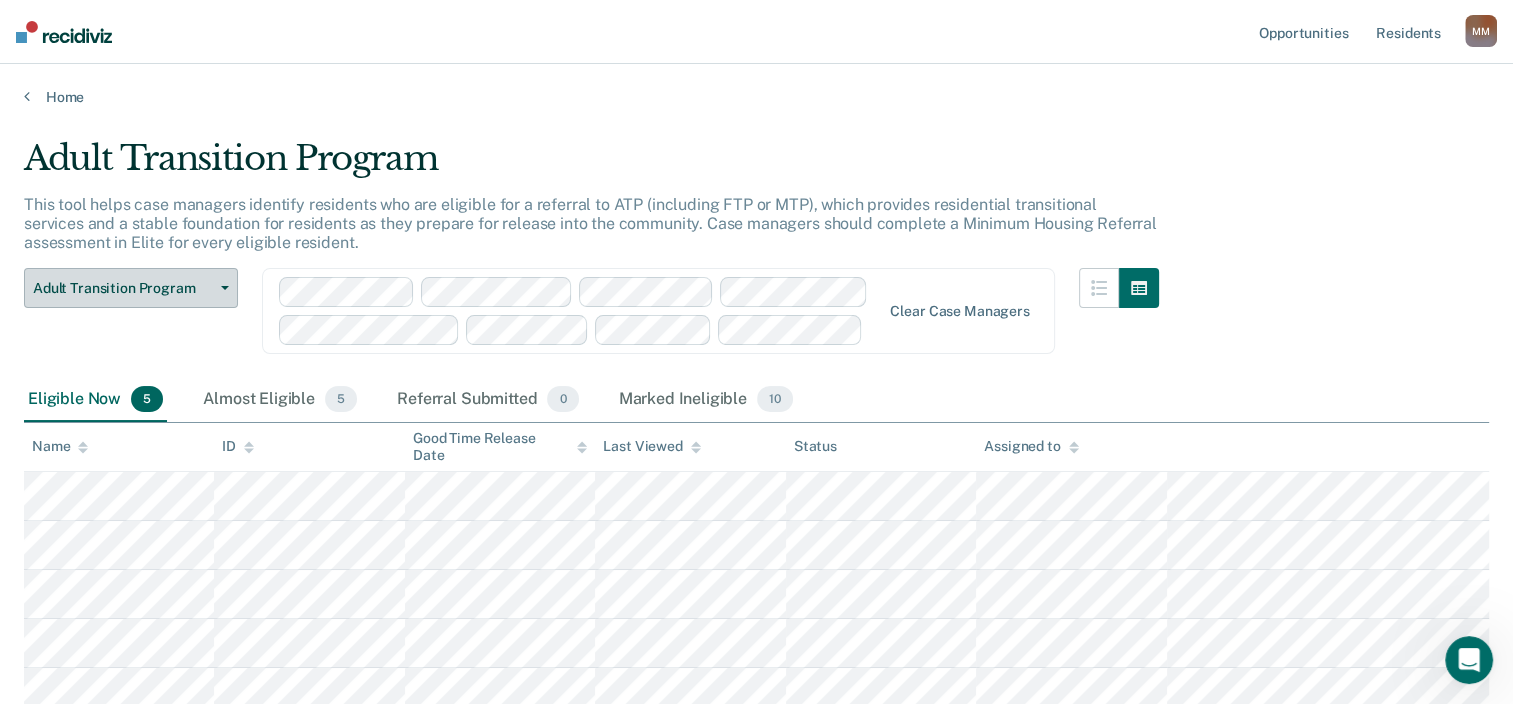 click on "Adult Transition Program" at bounding box center (131, 288) 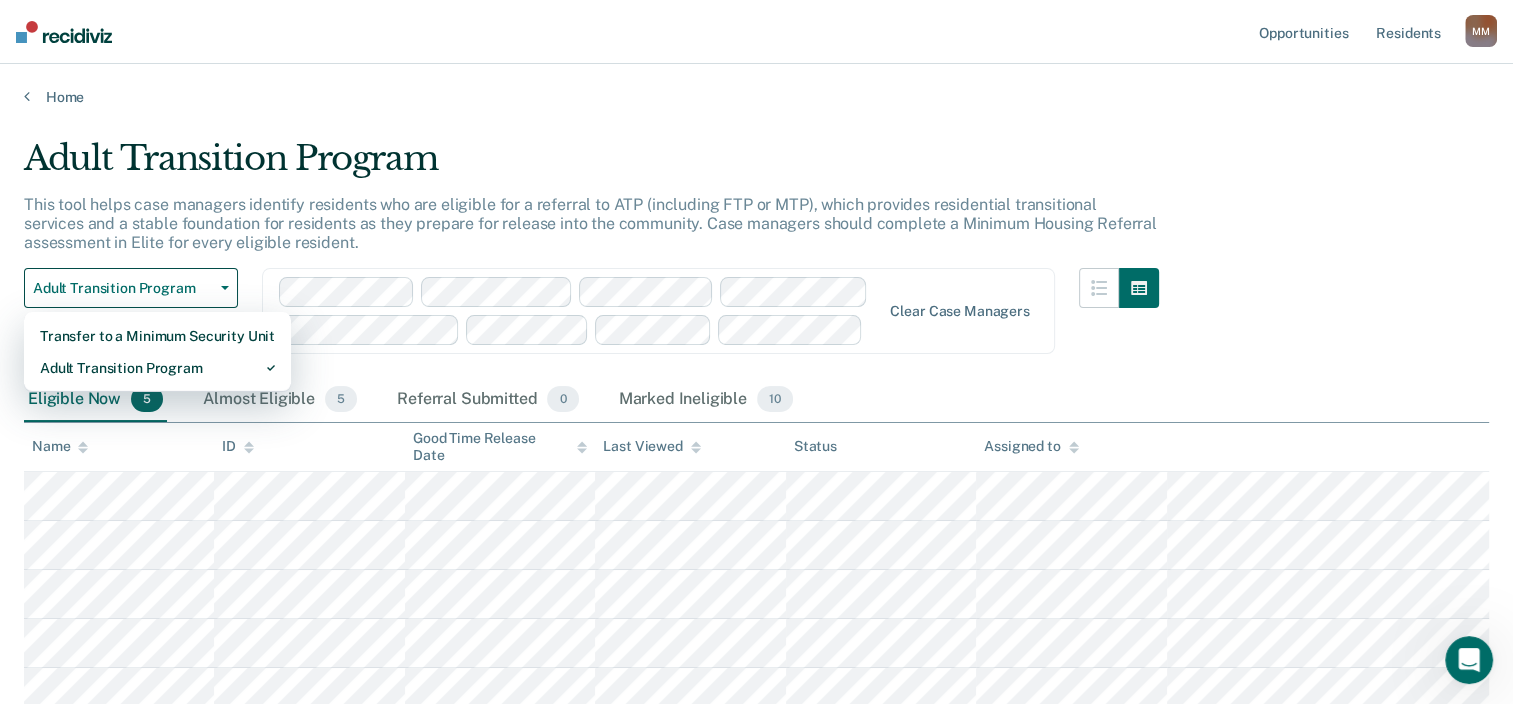 click on "Eligible Now 5 Almost Eligible 5 Referral Submitted 0 Marked Ineligible 10" at bounding box center (756, 400) 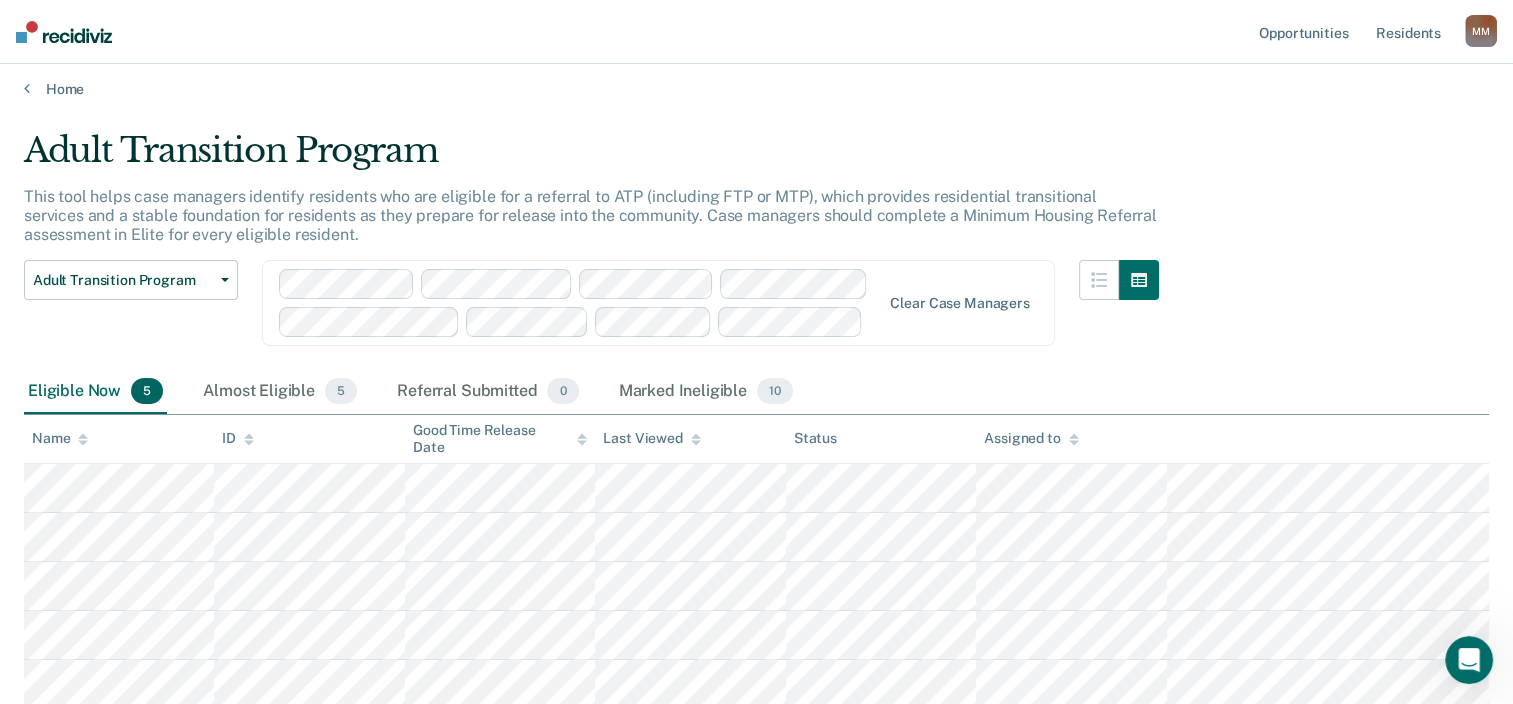 scroll, scrollTop: 11, scrollLeft: 0, axis: vertical 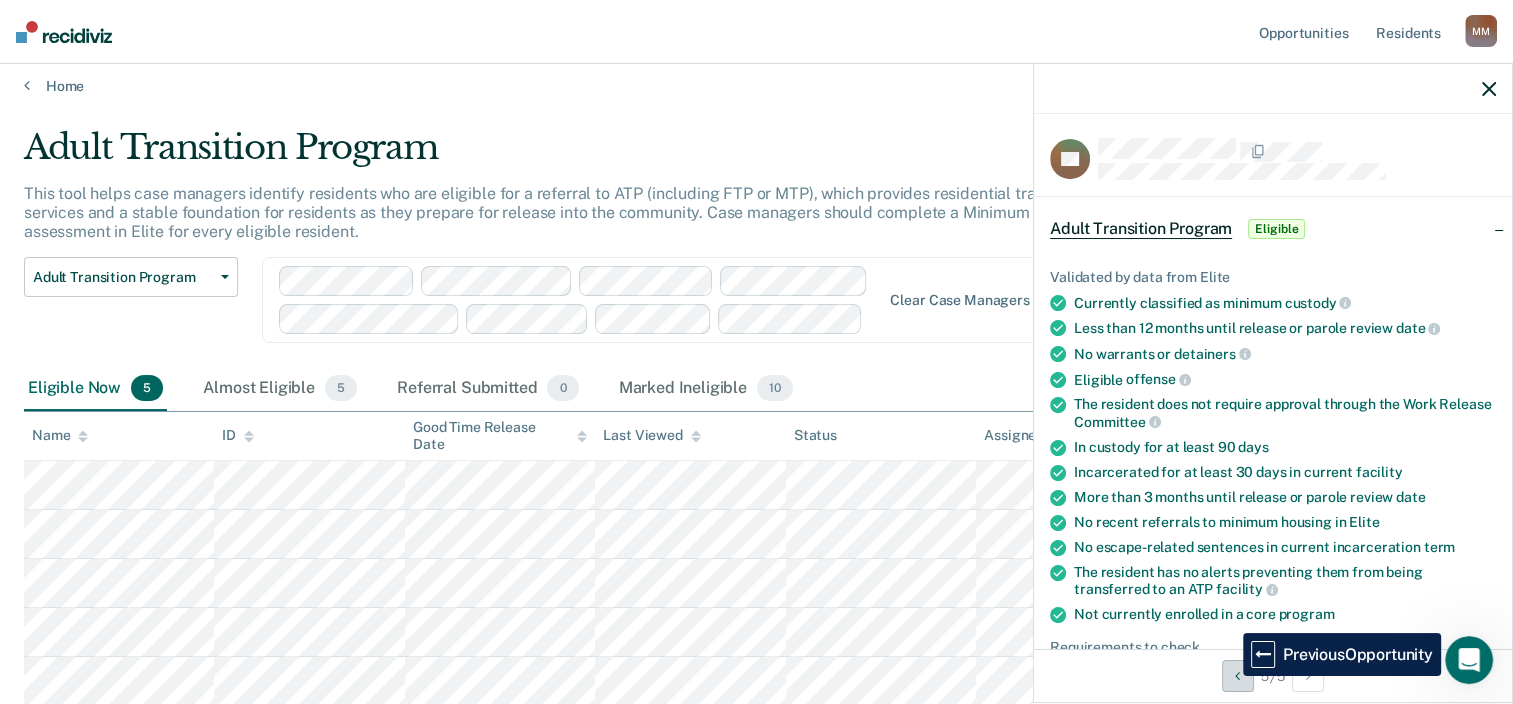 click at bounding box center [1238, 676] 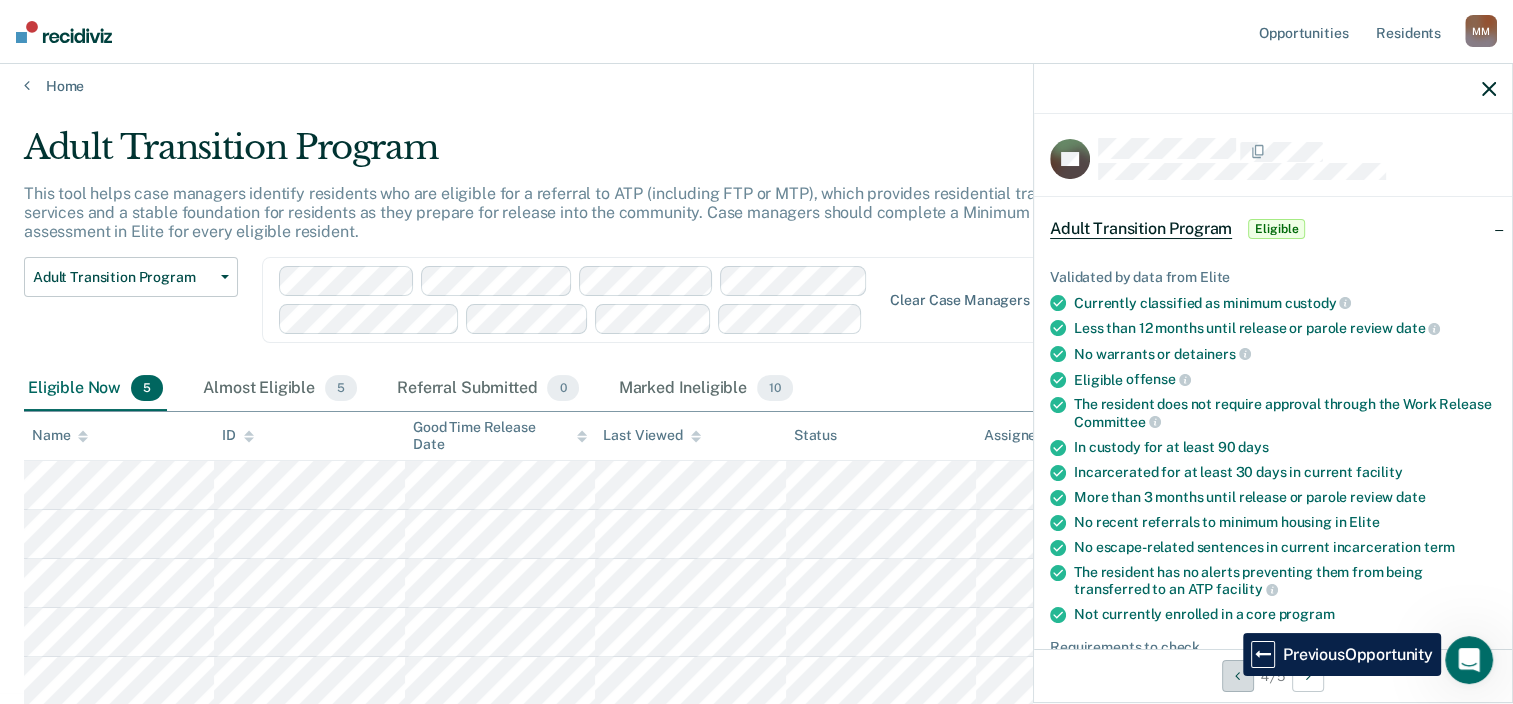 click at bounding box center [1238, 676] 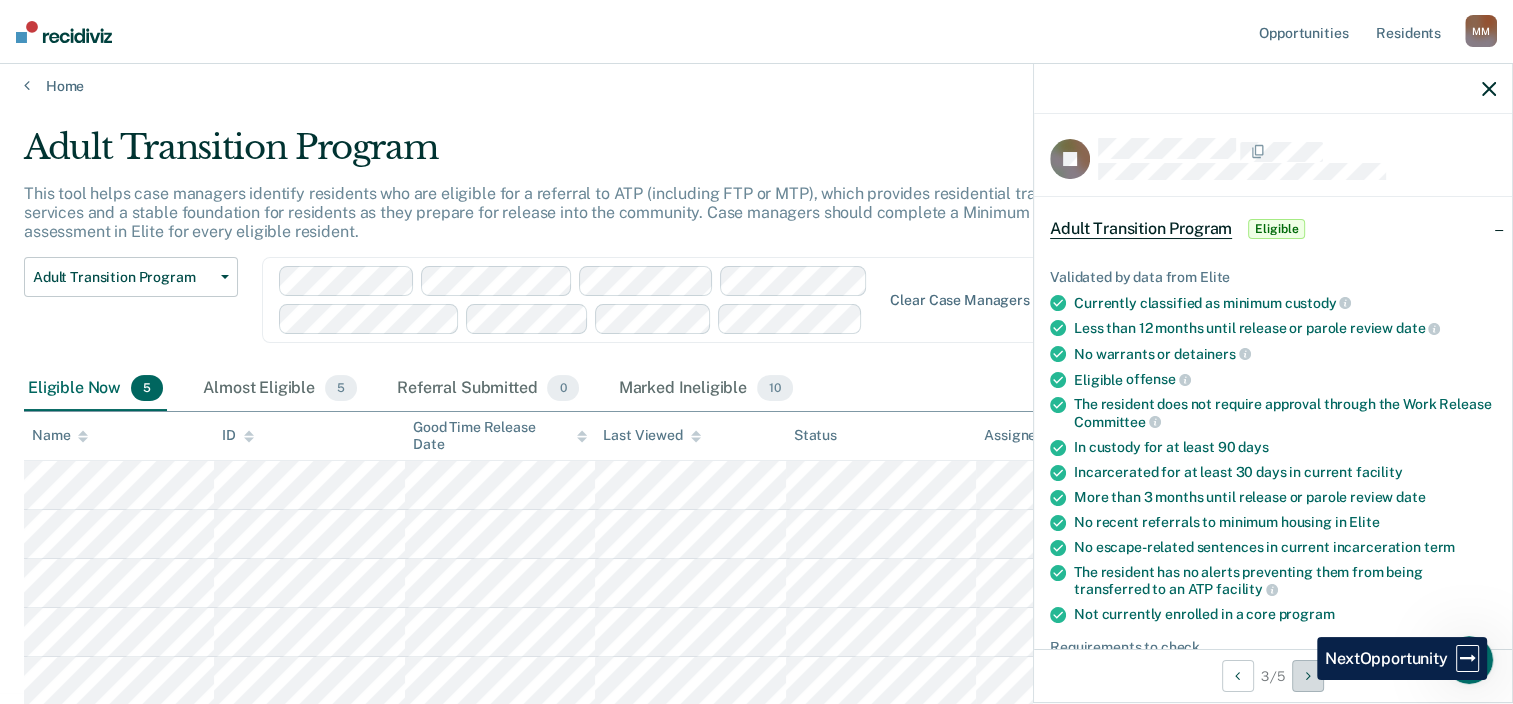 click at bounding box center [1308, 676] 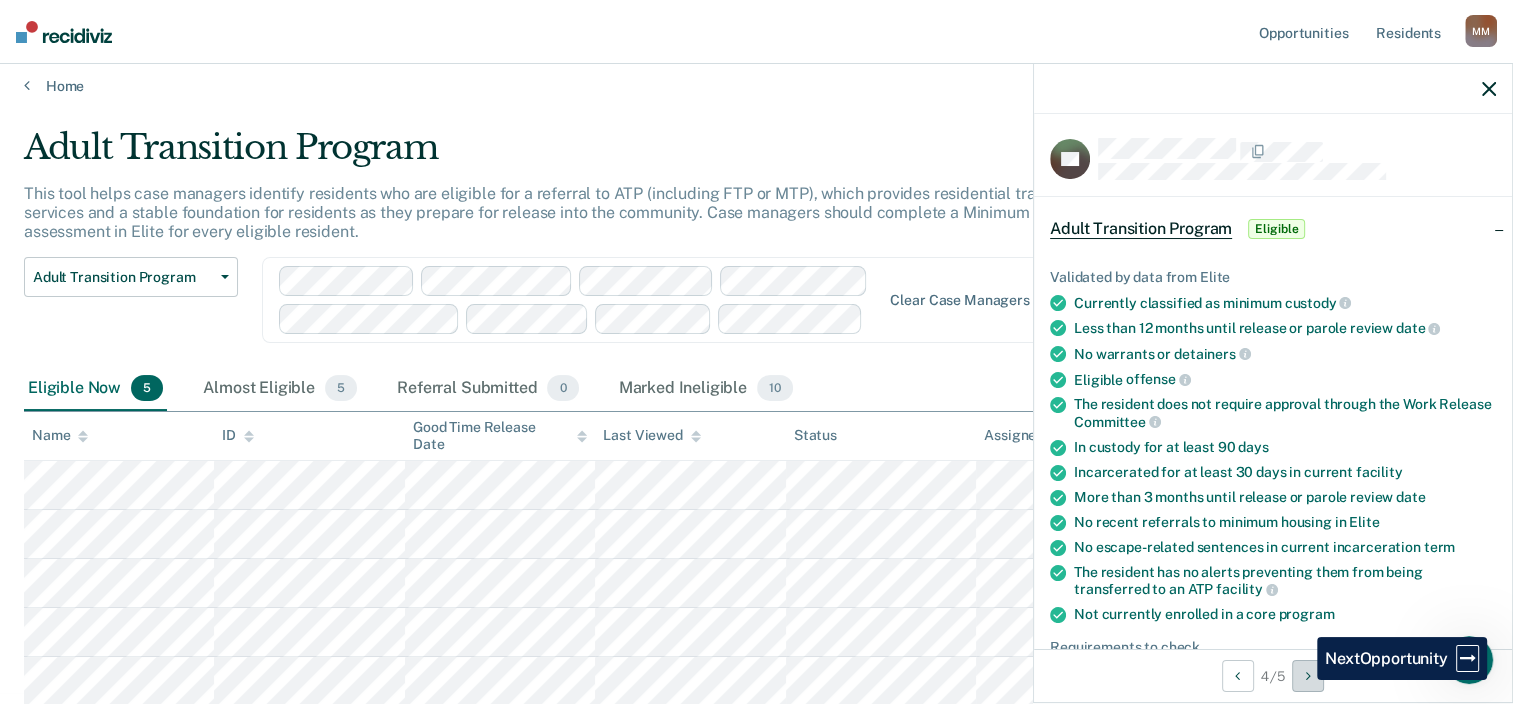 click at bounding box center (1308, 676) 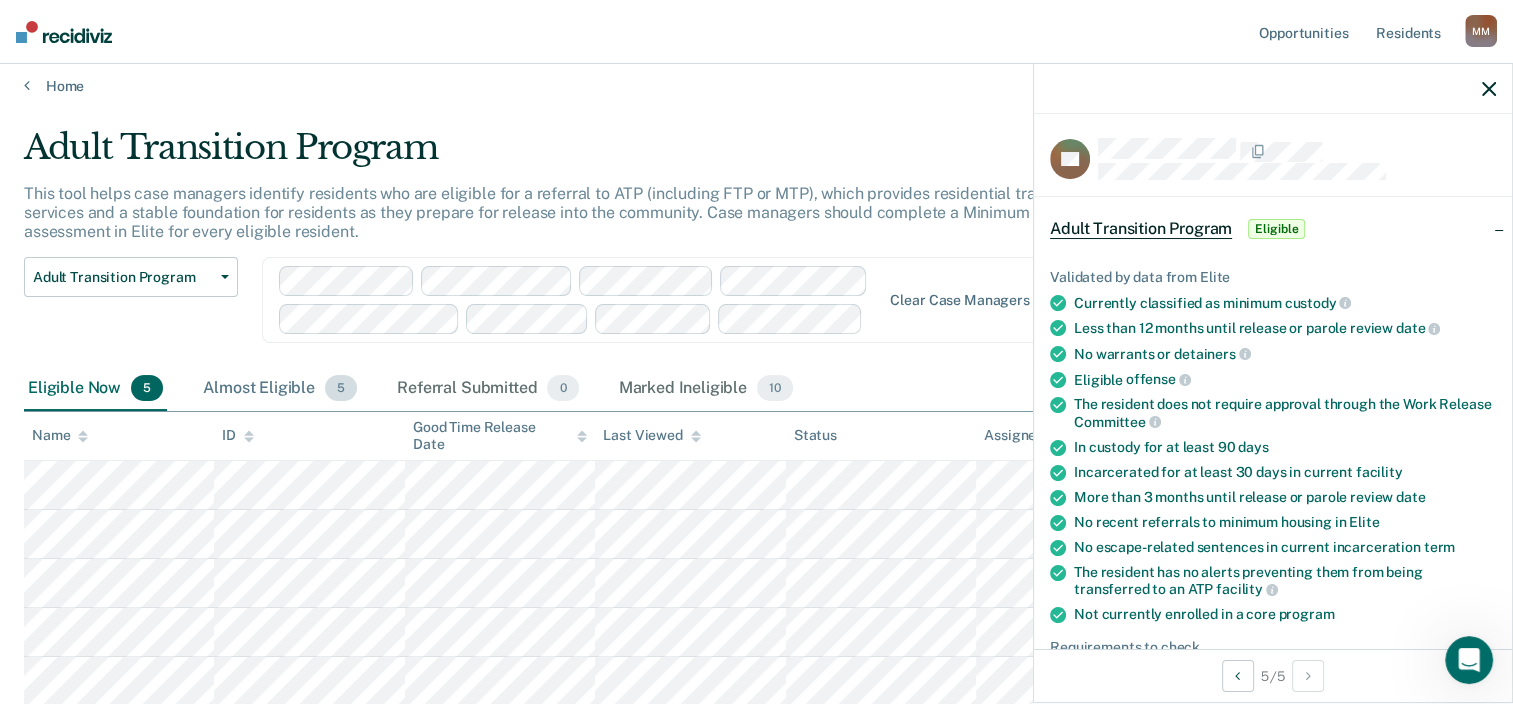 click on "Almost Eligible 5" at bounding box center (280, 389) 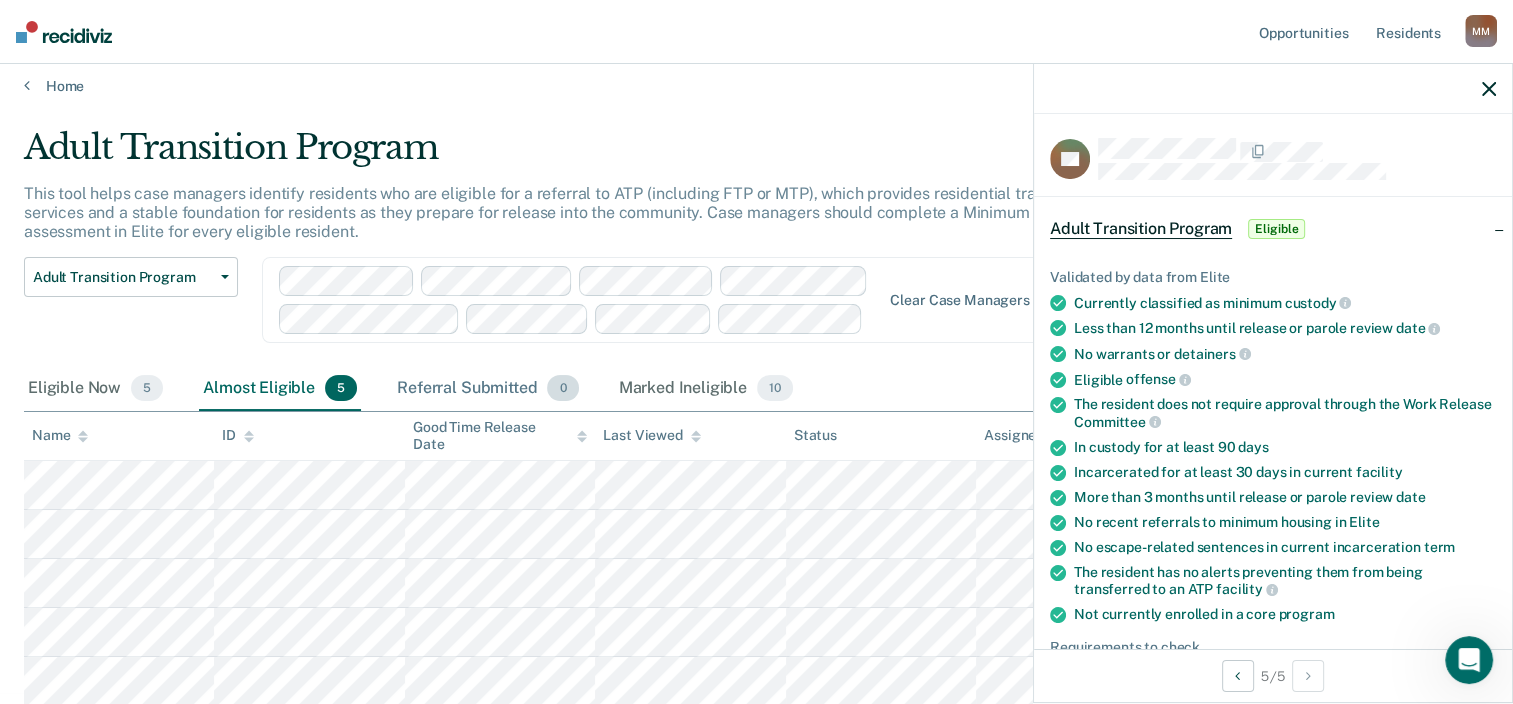 click on "Referral Submitted 0" at bounding box center [487, 389] 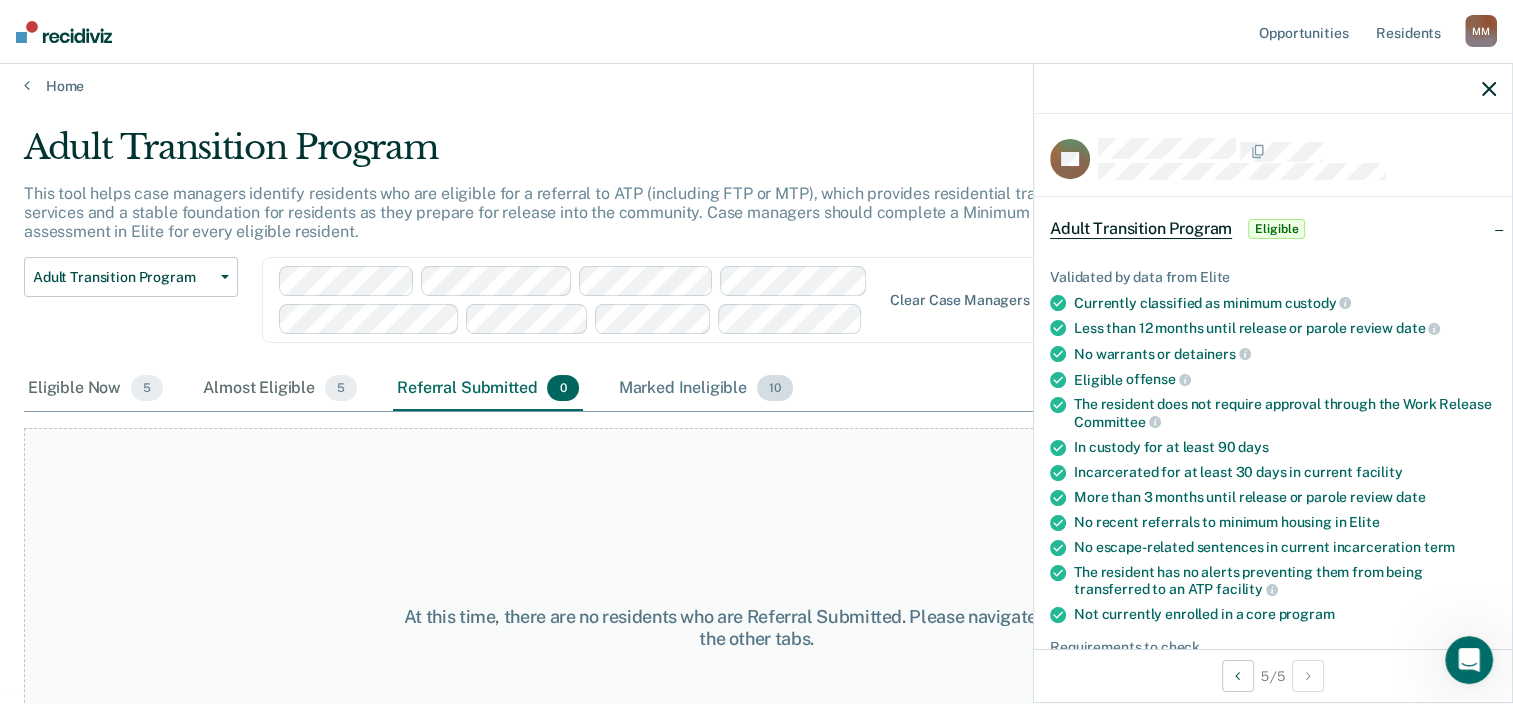 click on "Marked Ineligible 10" at bounding box center [706, 389] 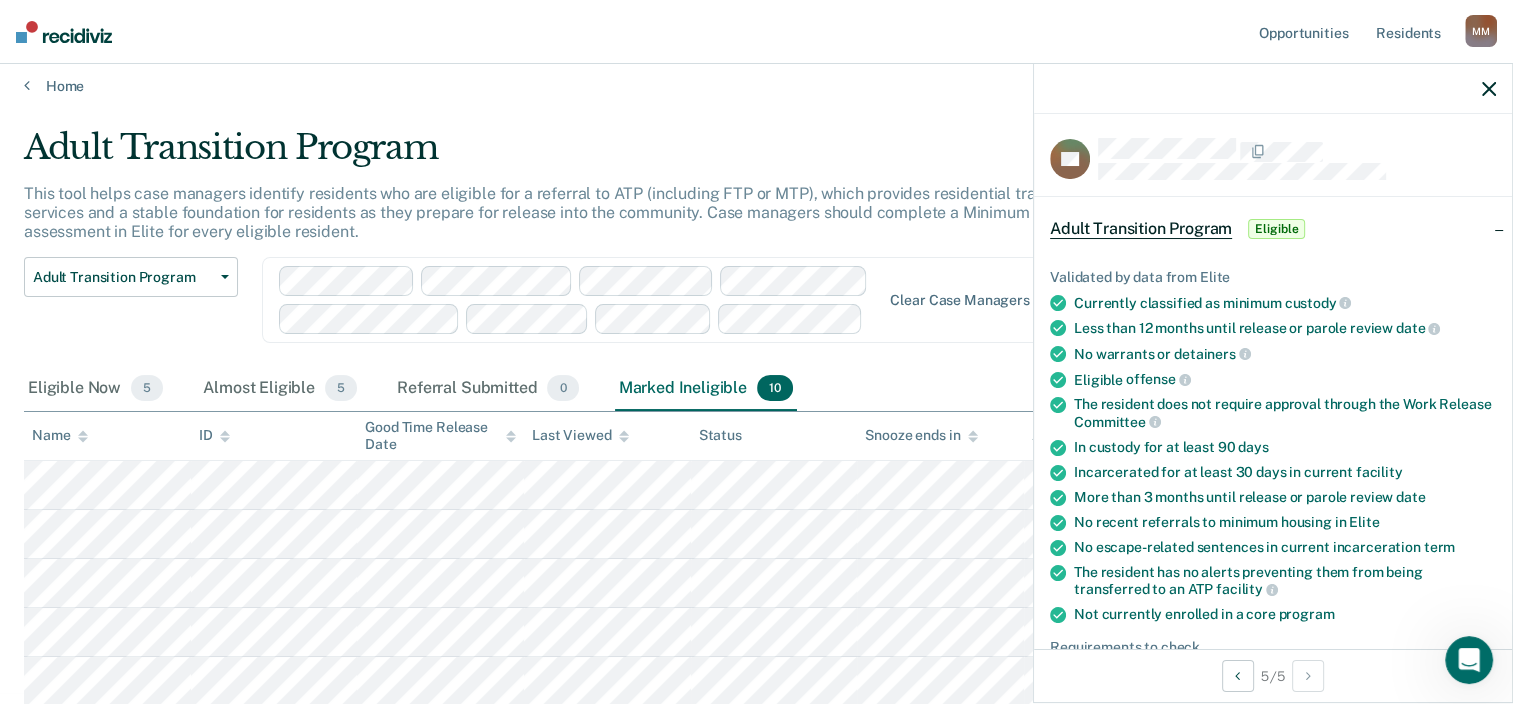 click 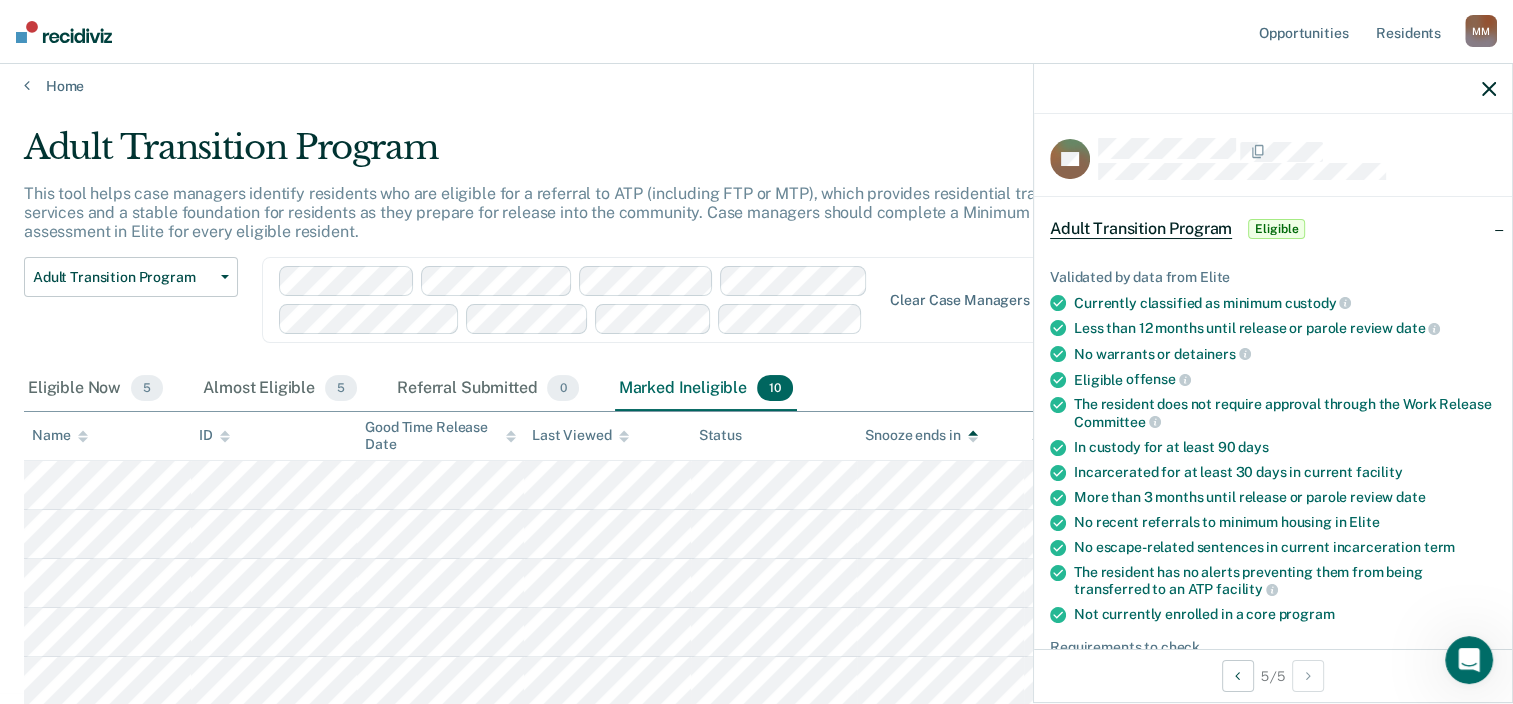 click 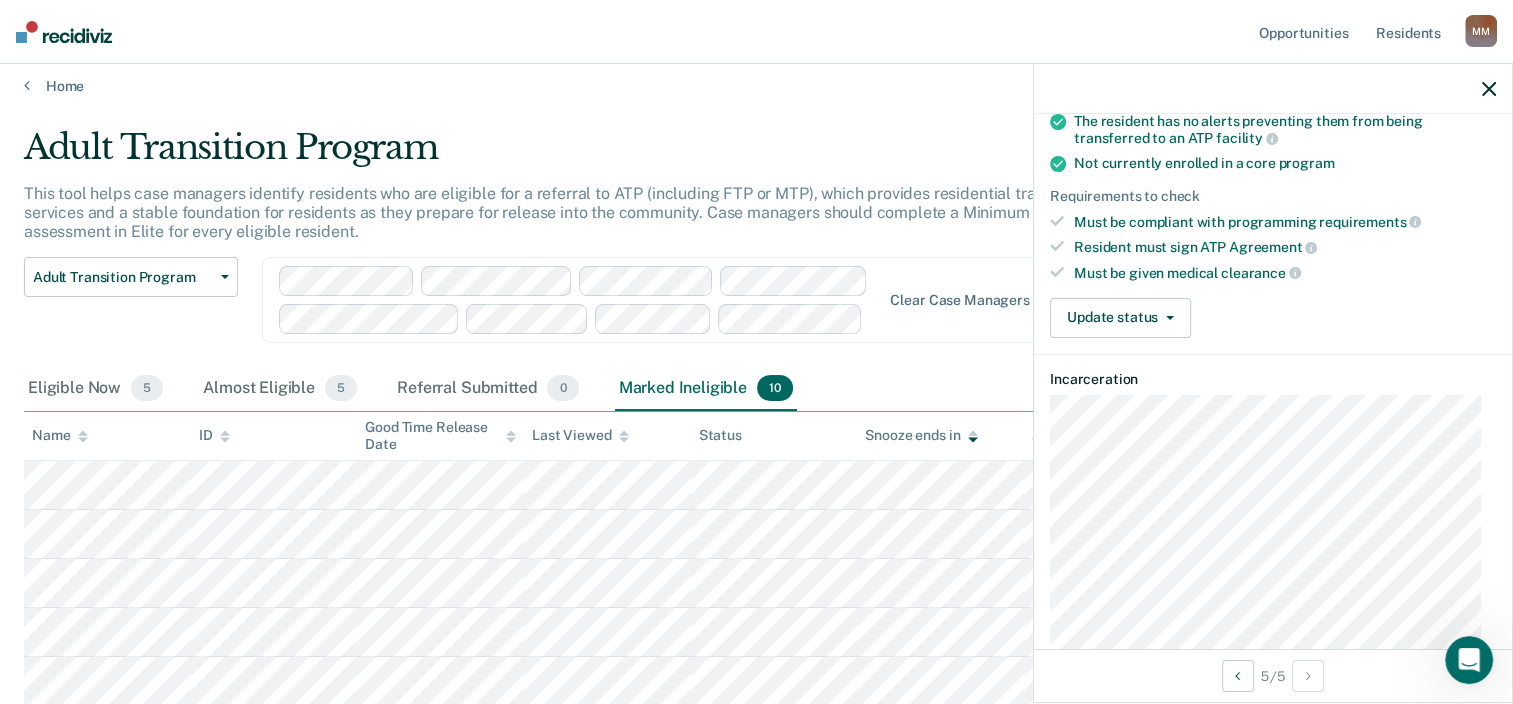 scroll, scrollTop: 480, scrollLeft: 0, axis: vertical 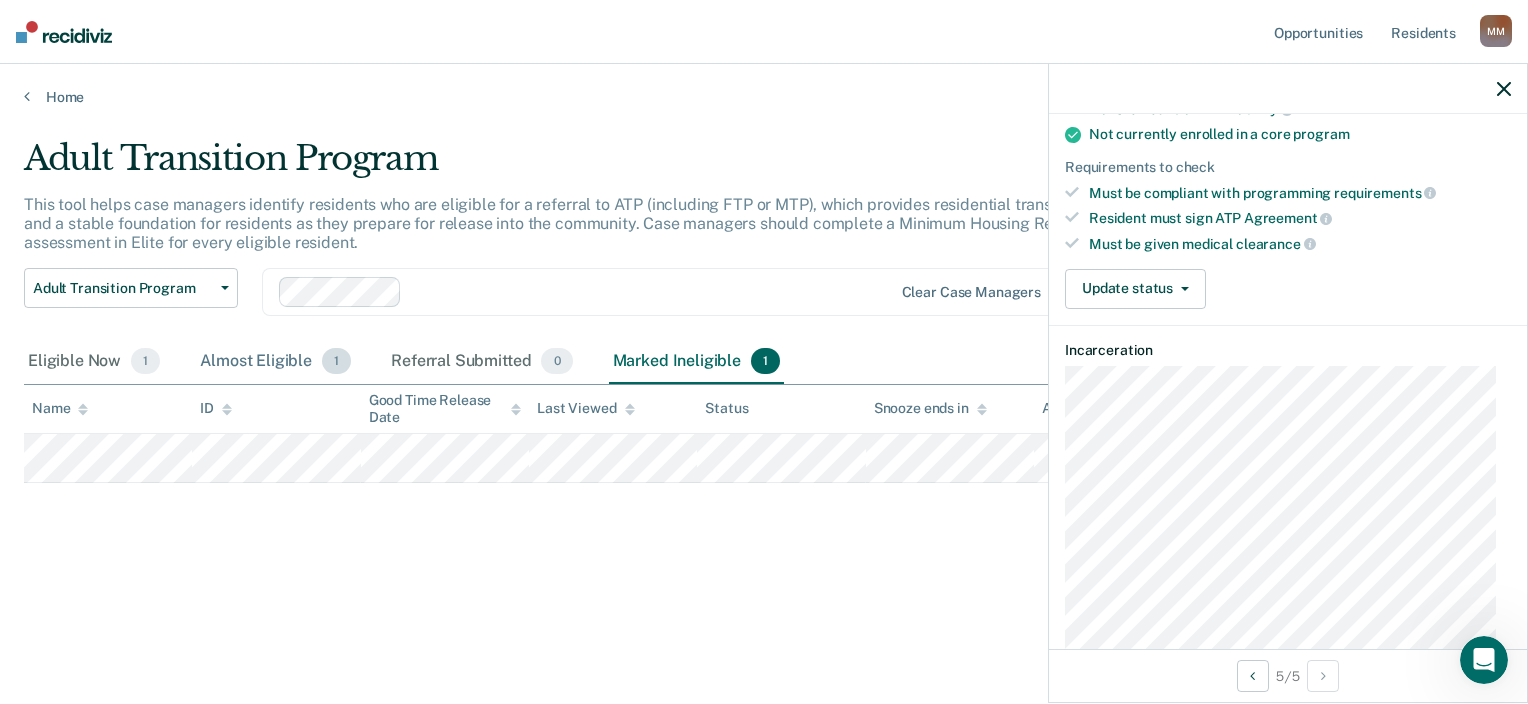 click on "Almost Eligible 1" at bounding box center (275, 362) 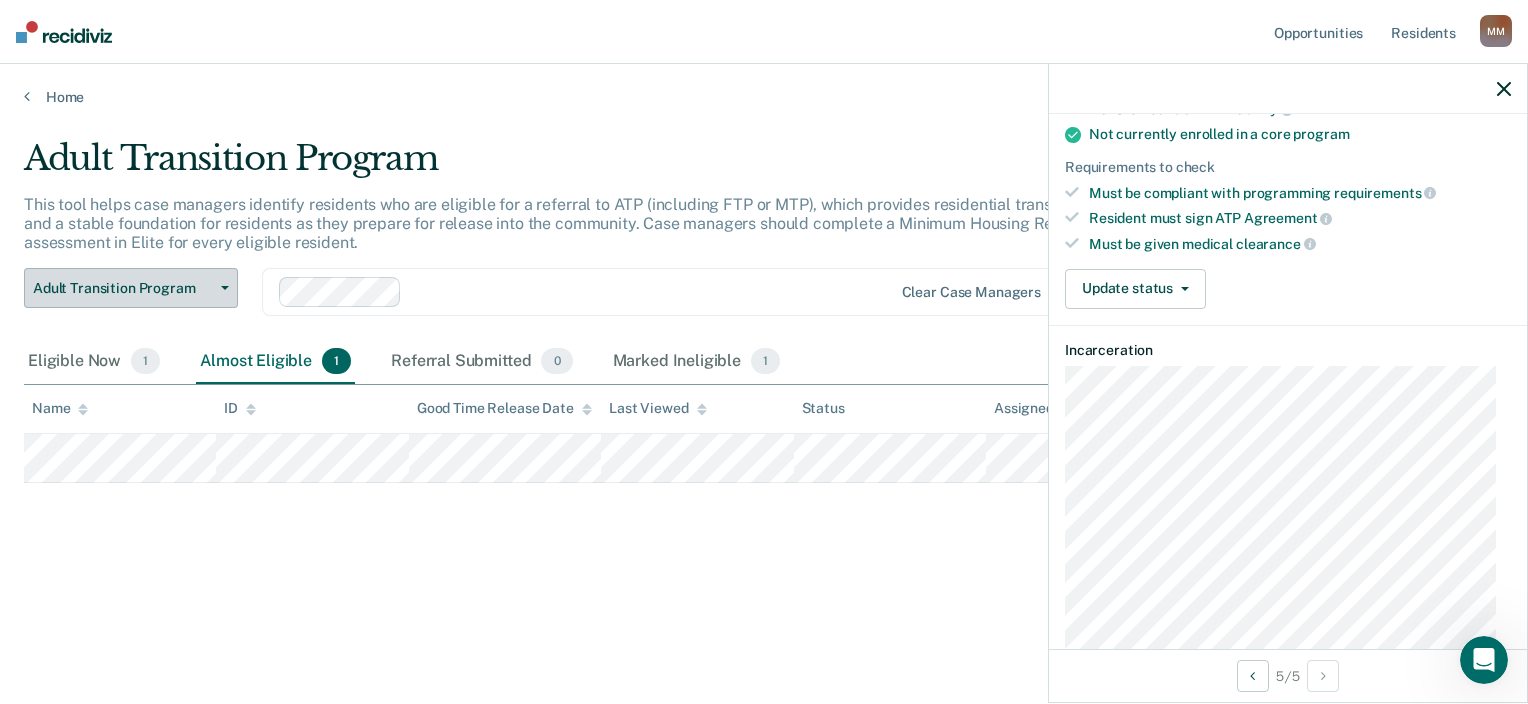click on "Adult Transition Program" at bounding box center [131, 288] 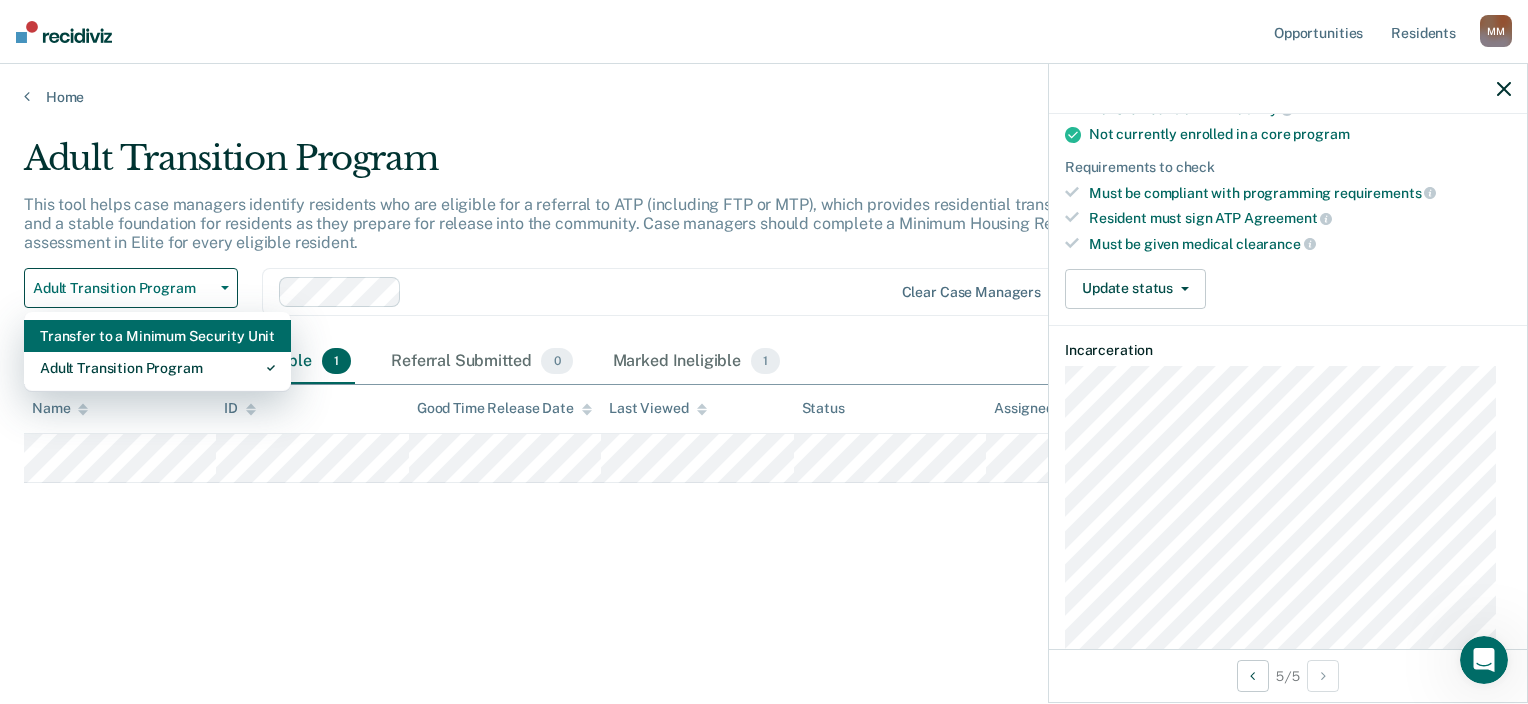 click on "Transfer to a Minimum Security Unit" at bounding box center (157, 336) 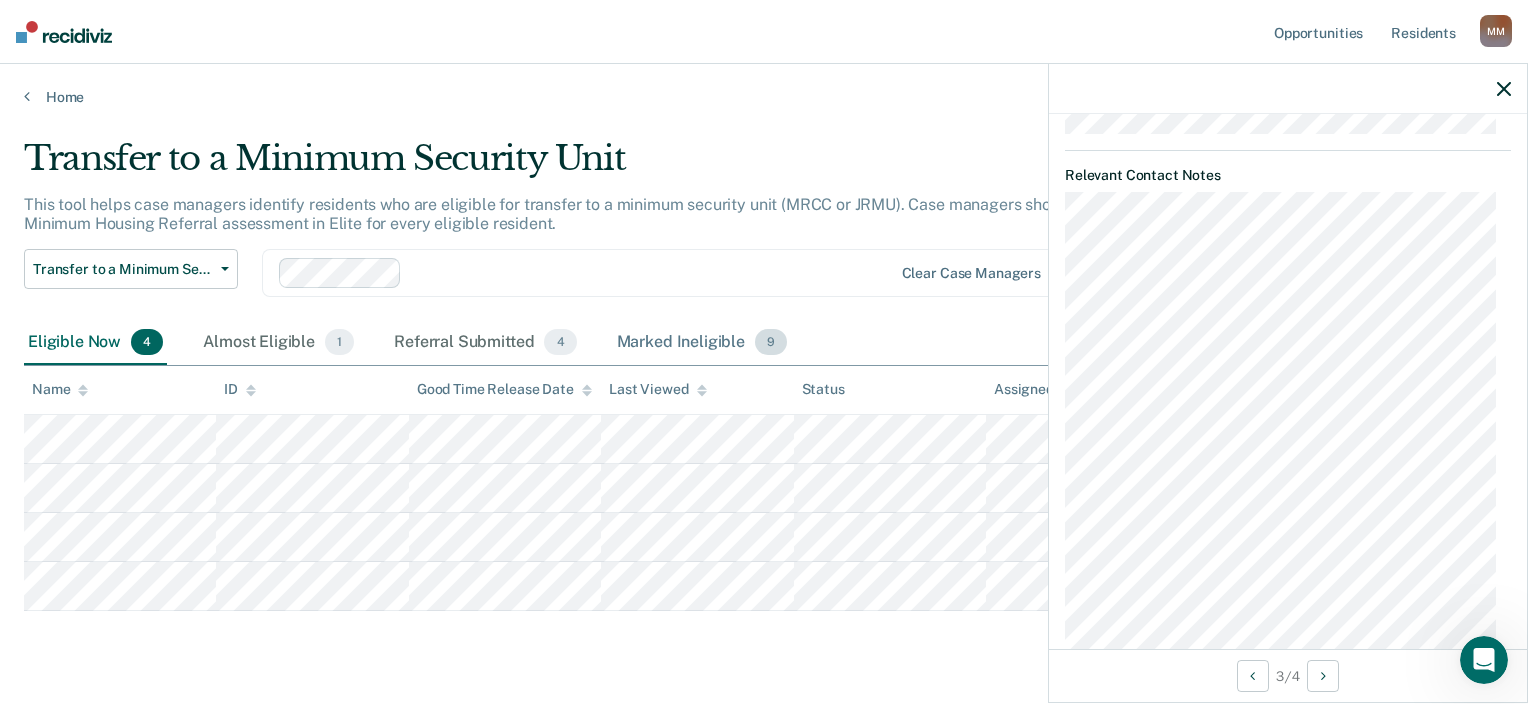 click on "Marked Ineligible 9" at bounding box center (702, 343) 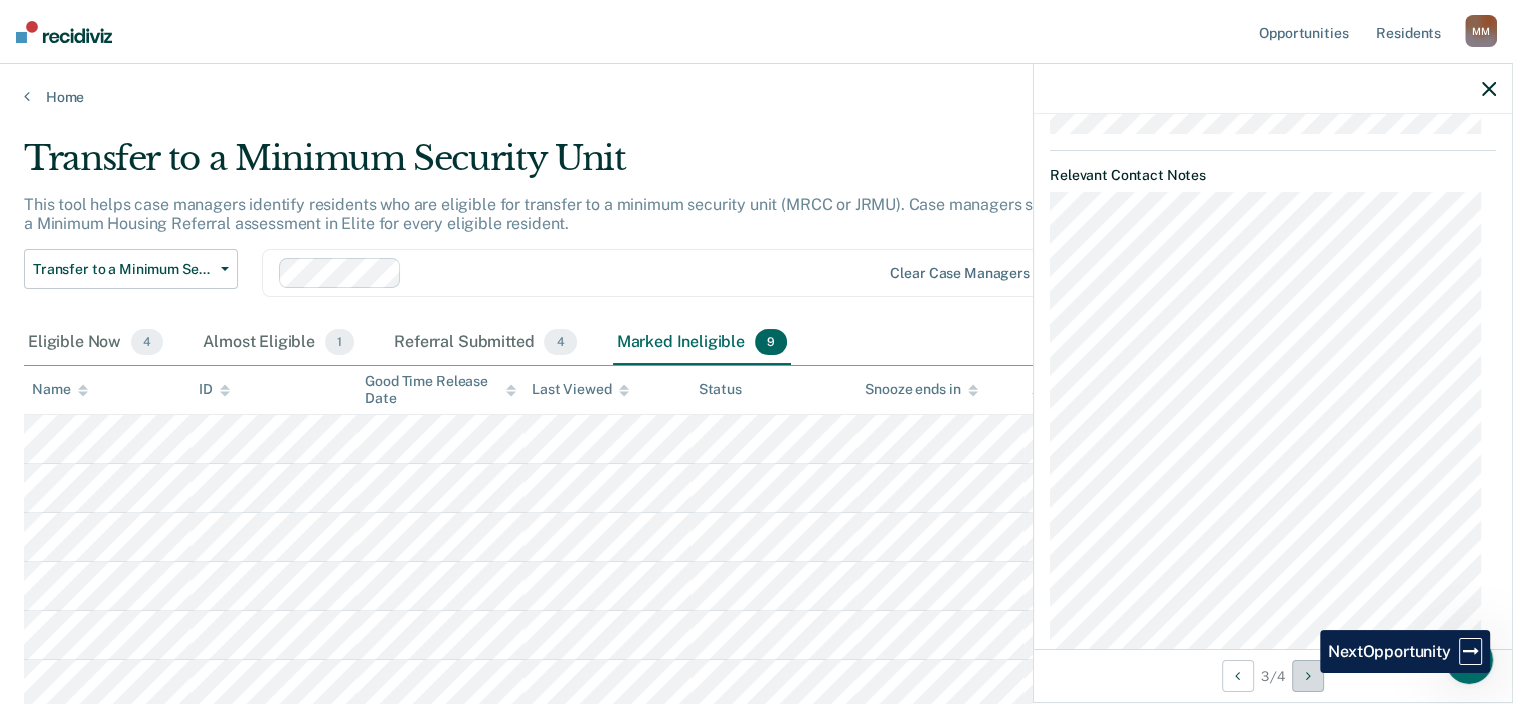 click at bounding box center [1308, 676] 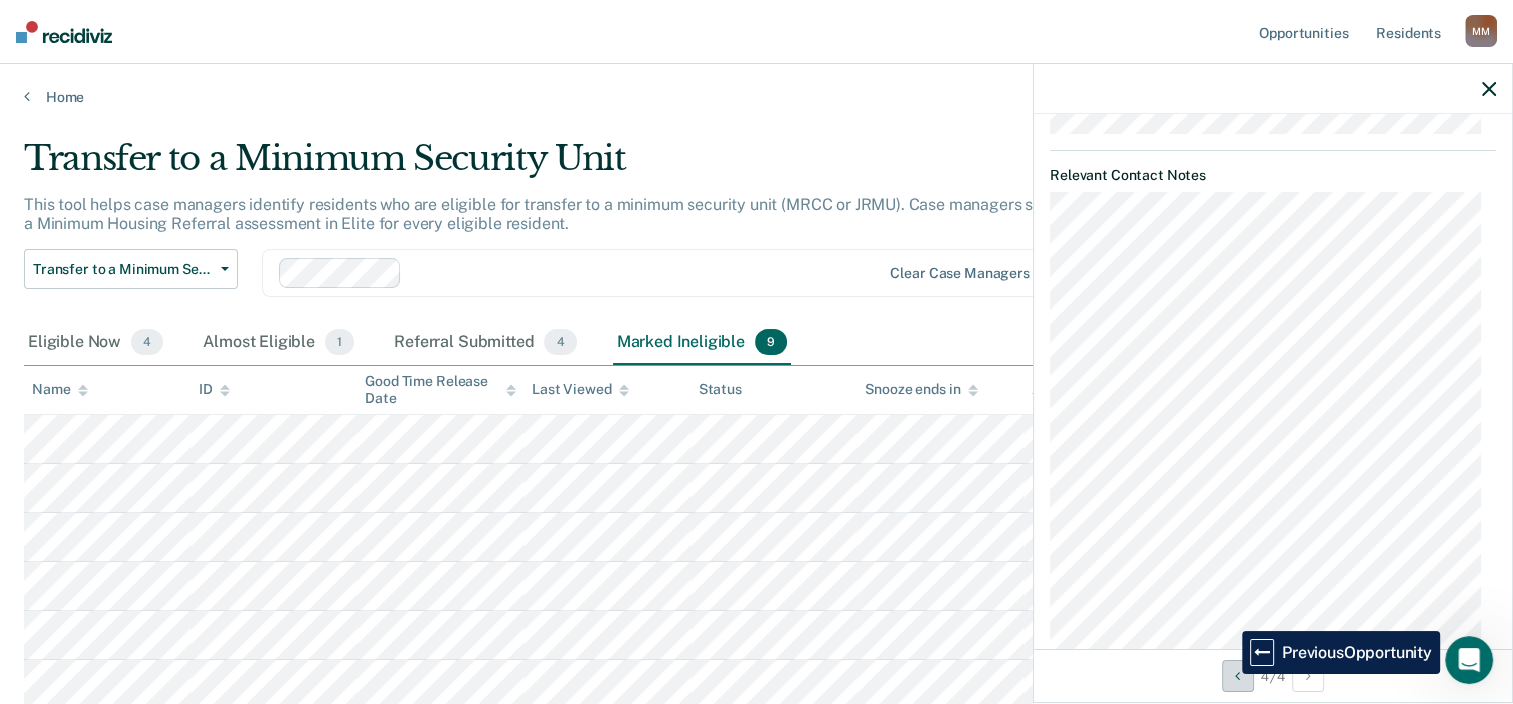 click at bounding box center (1238, 676) 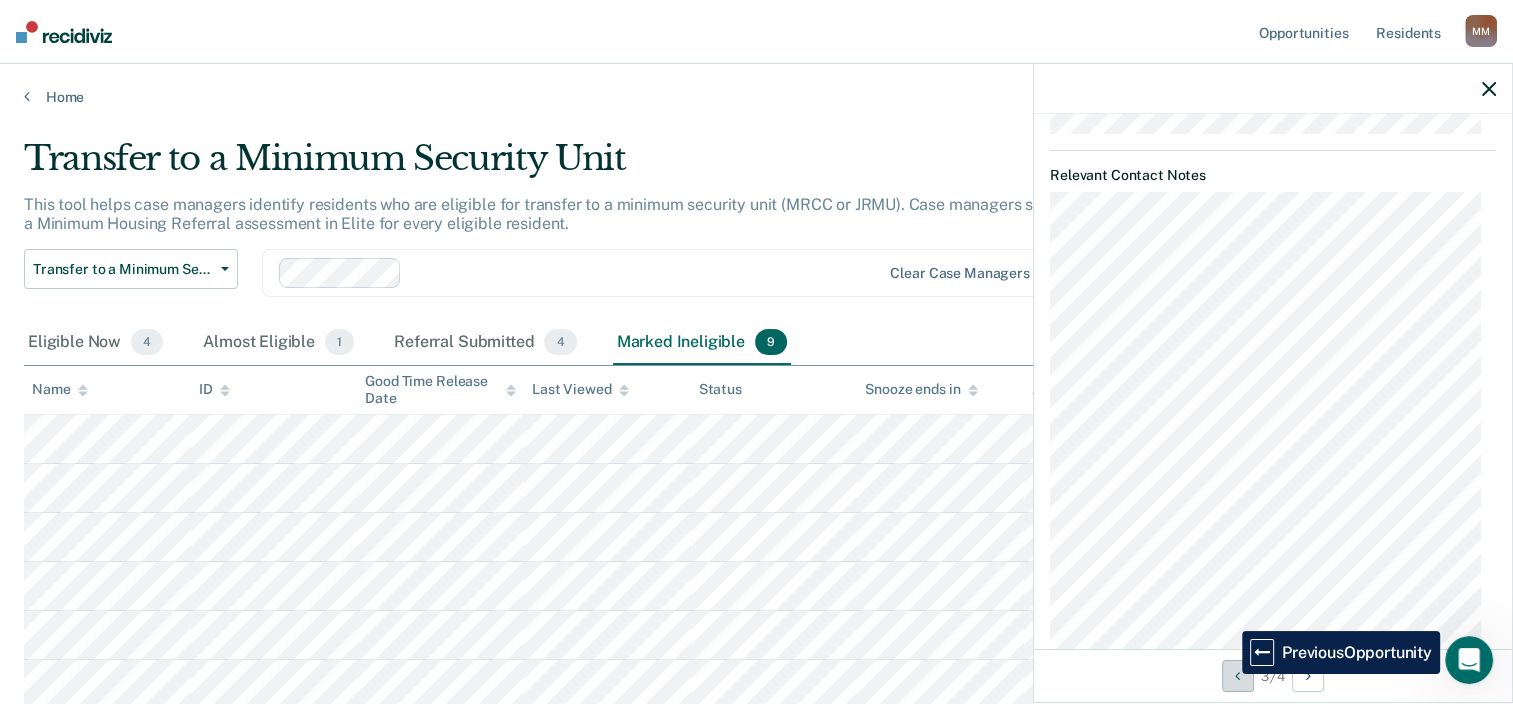 click at bounding box center (1238, 676) 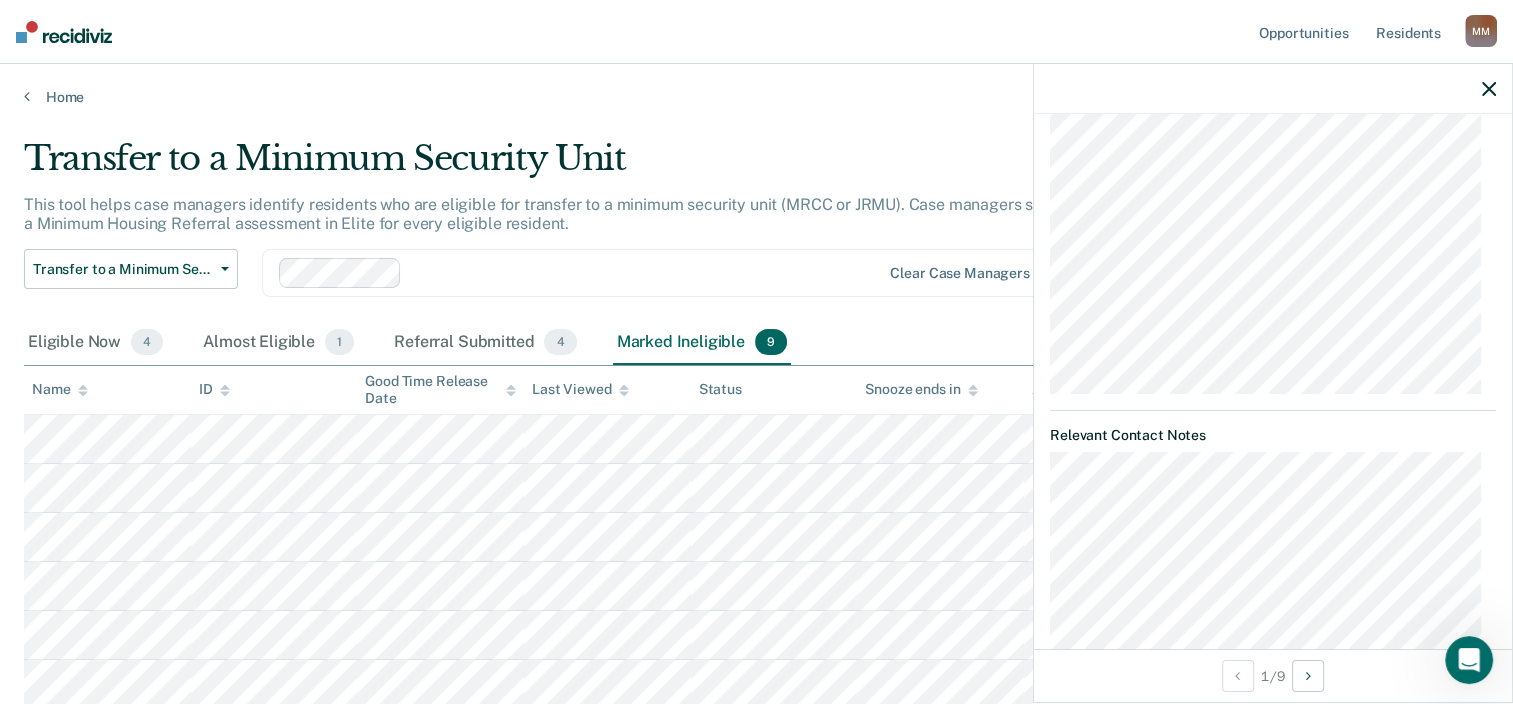 scroll, scrollTop: 0, scrollLeft: 0, axis: both 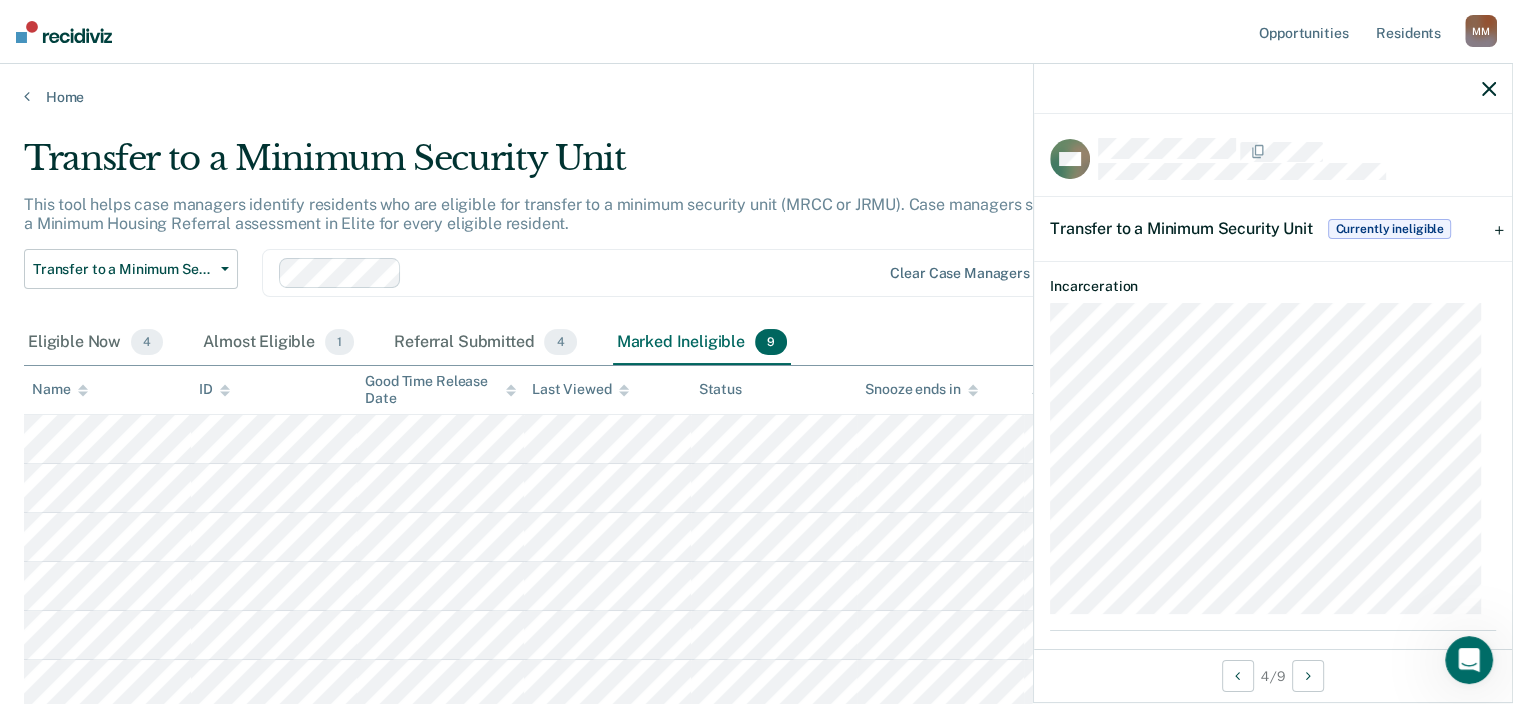 click on "Currently ineligible" at bounding box center (1389, 229) 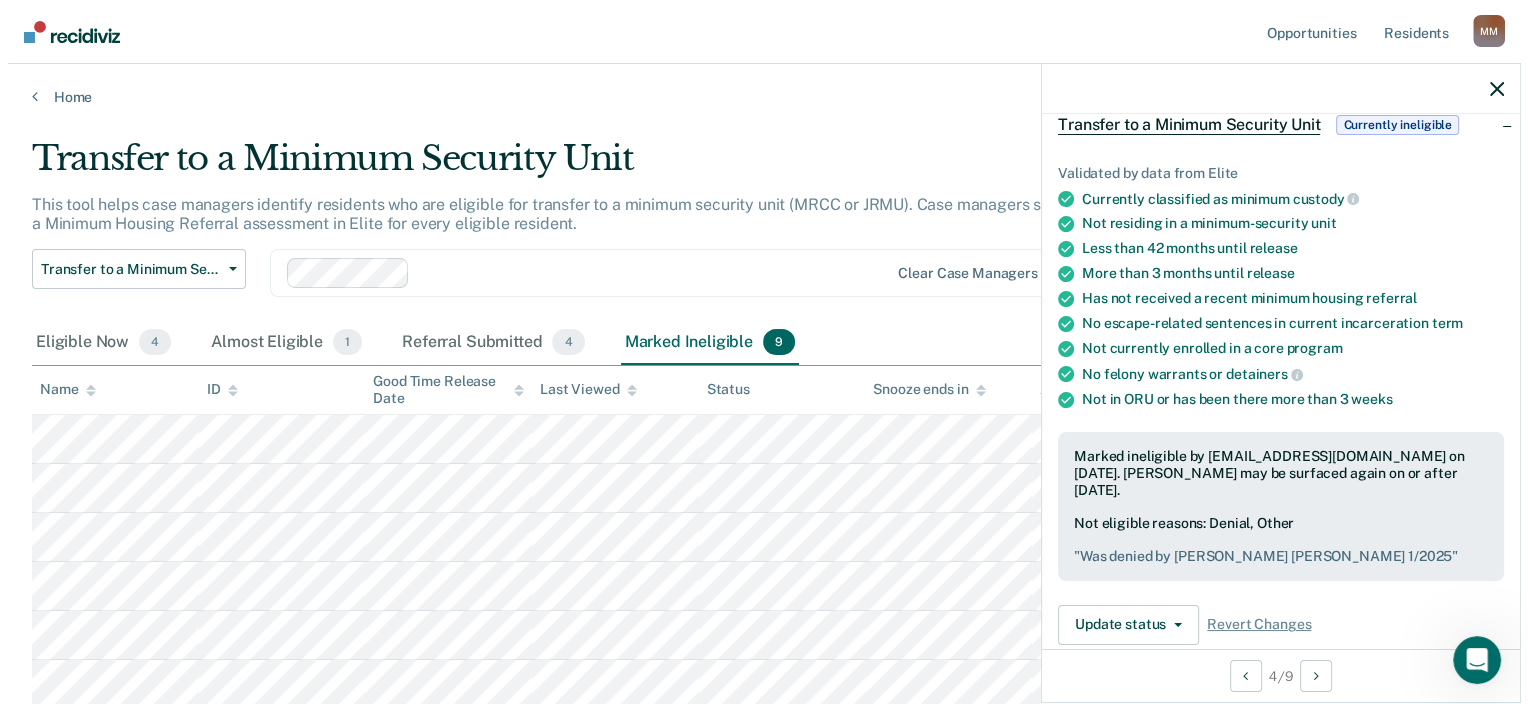 scroll, scrollTop: 0, scrollLeft: 0, axis: both 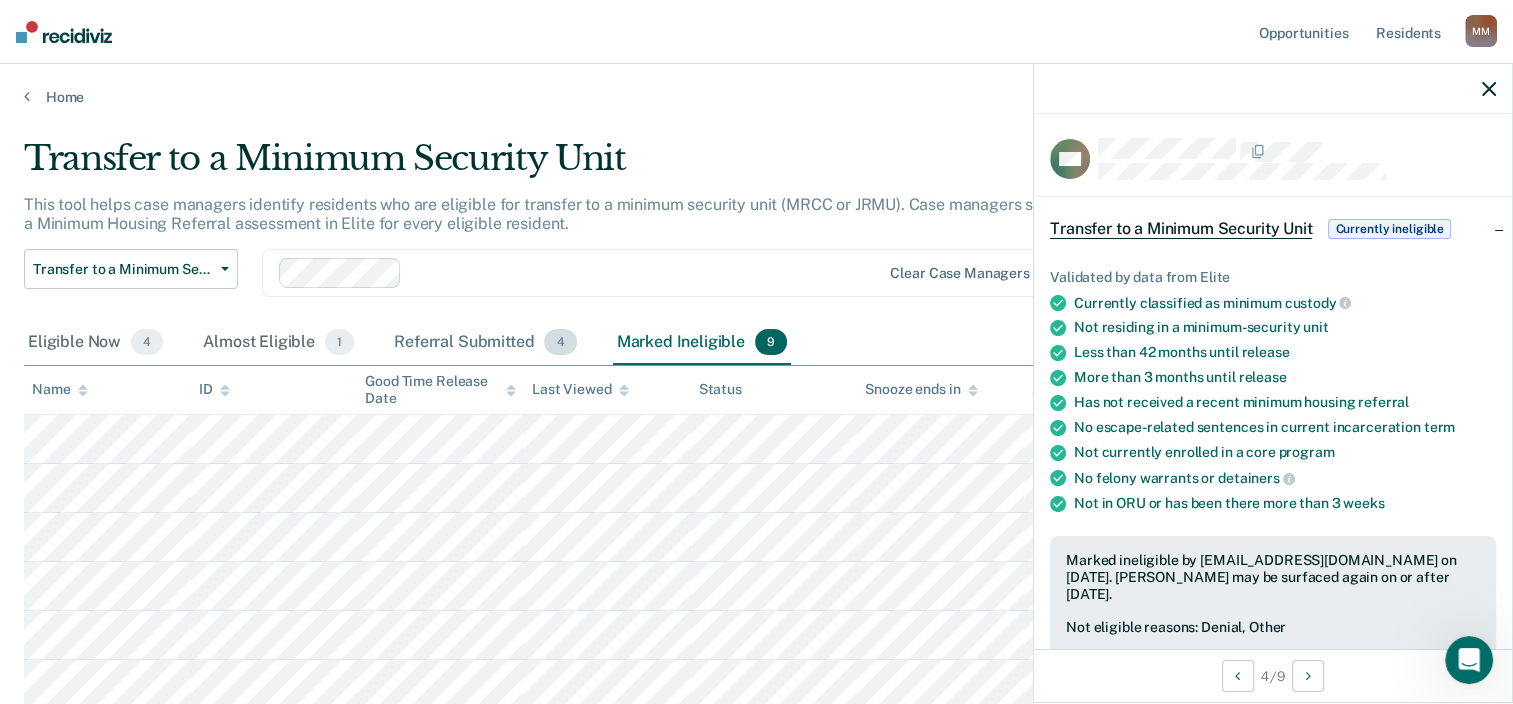 click on "Referral Submitted 4" at bounding box center (485, 343) 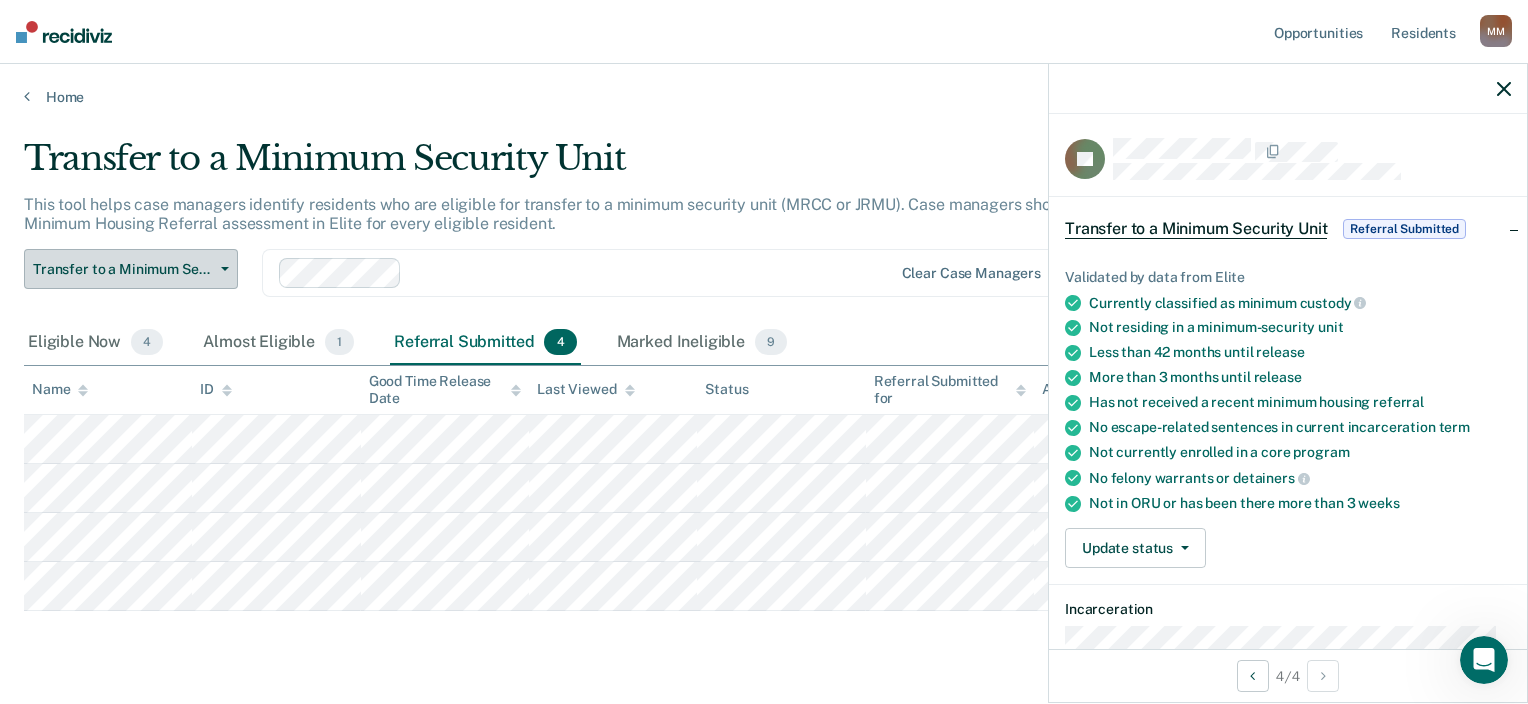 click on "Transfer to a Minimum Security Unit" at bounding box center (131, 269) 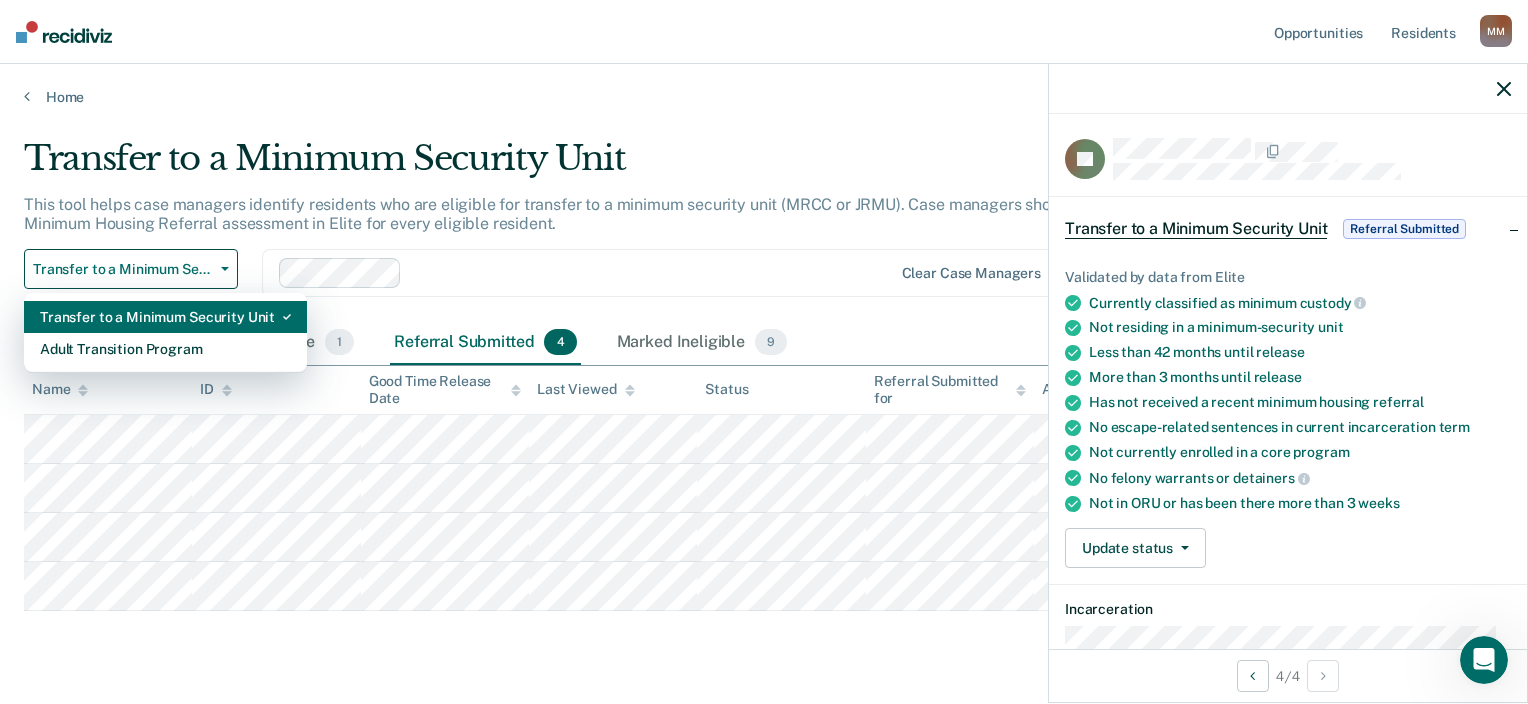 click on "Transfer to a Minimum Security Unit" at bounding box center (165, 317) 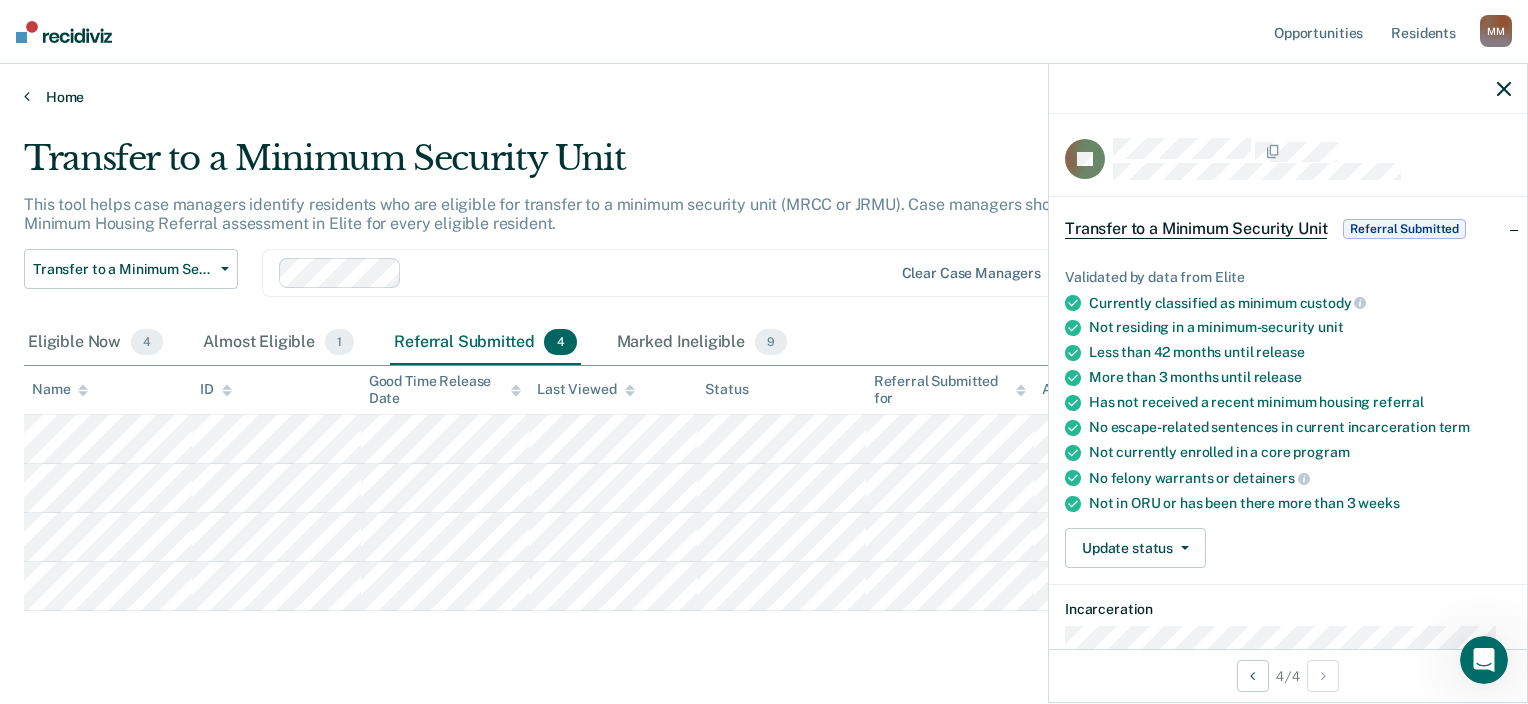 click at bounding box center (27, 96) 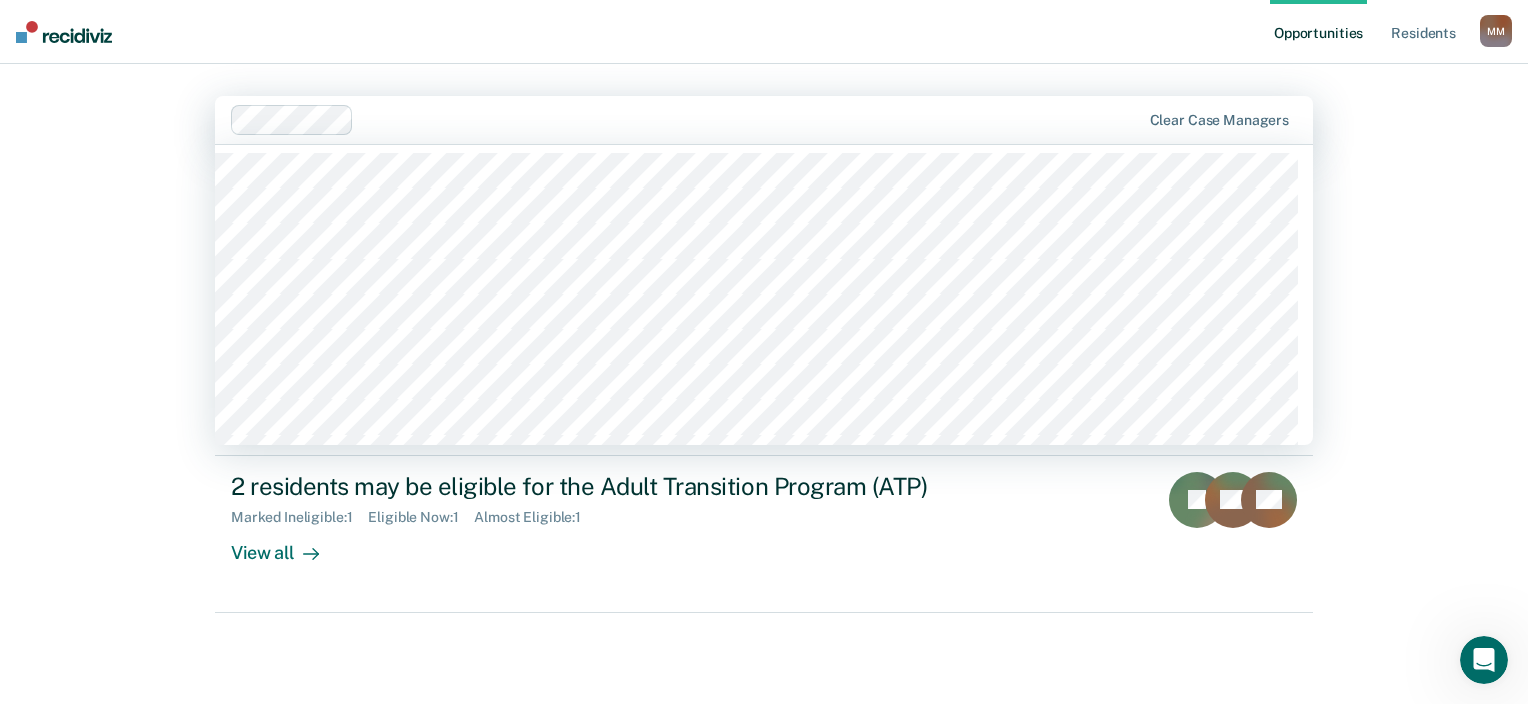 click at bounding box center (750, 119) 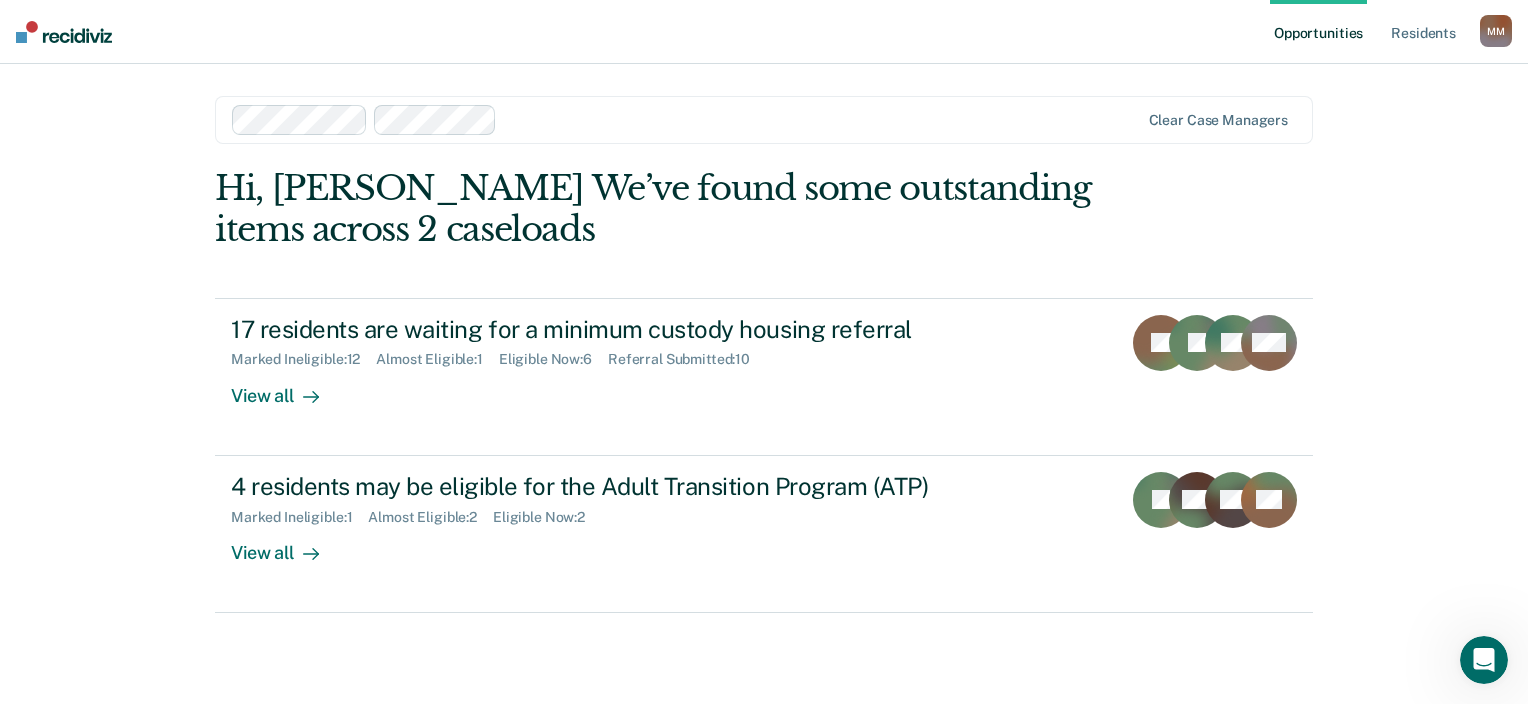 click on "Clear   case managers" at bounding box center (764, 120) 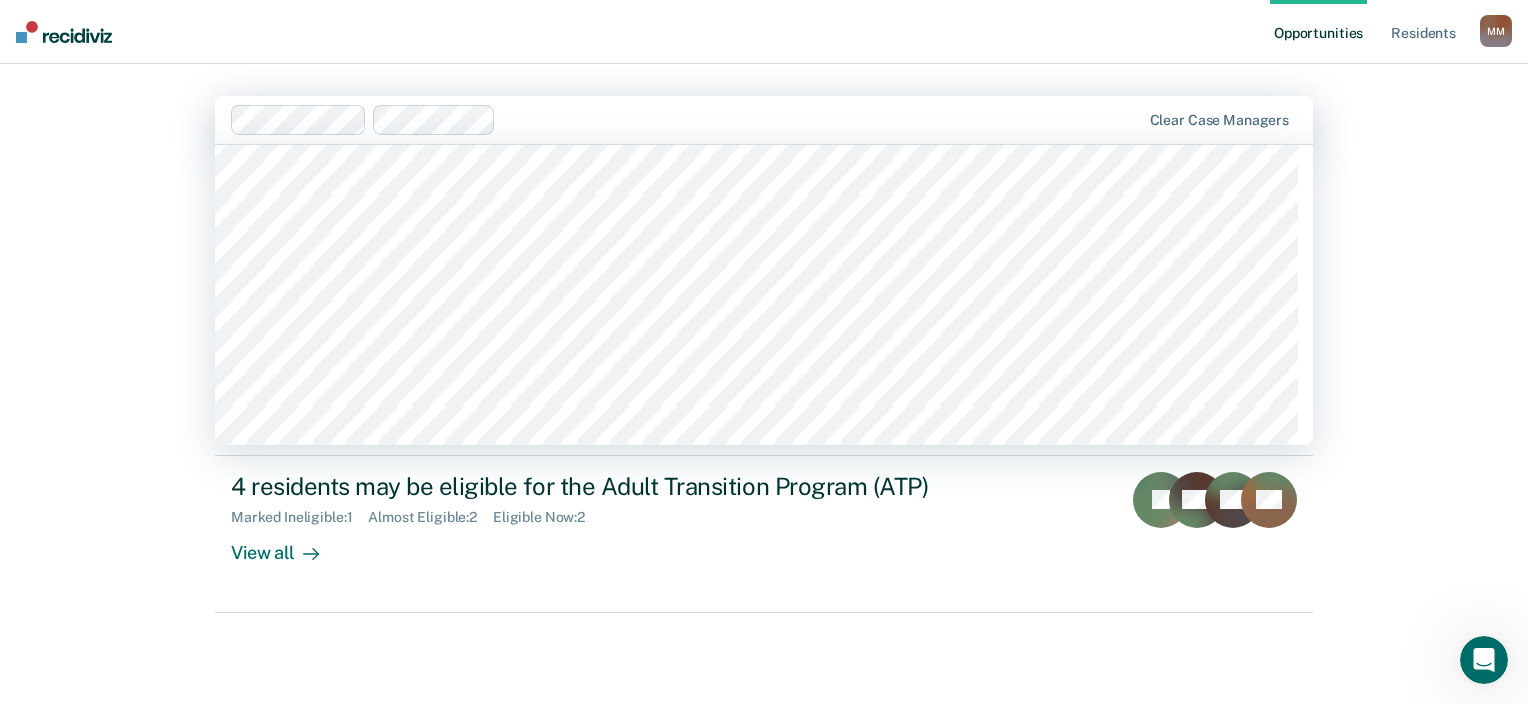scroll, scrollTop: 280, scrollLeft: 0, axis: vertical 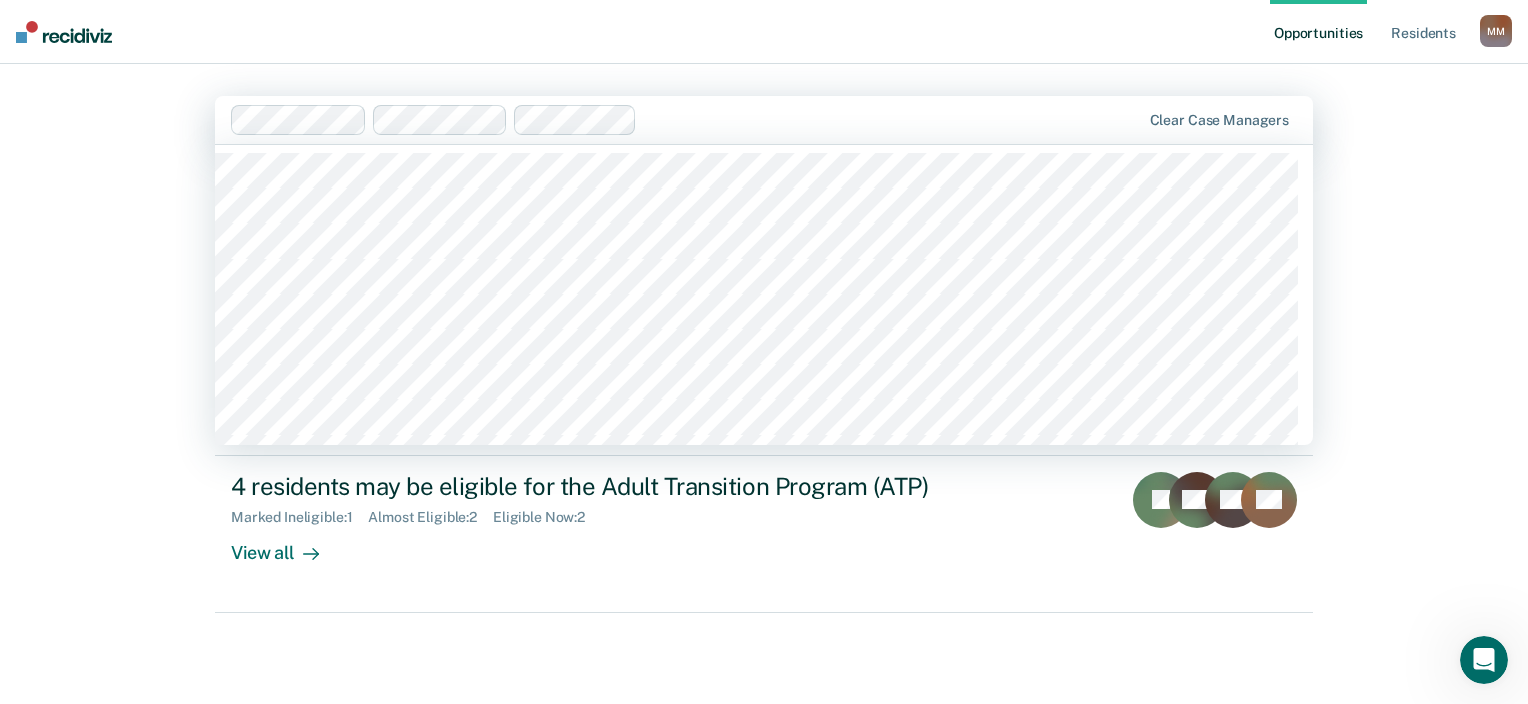 click at bounding box center (892, 119) 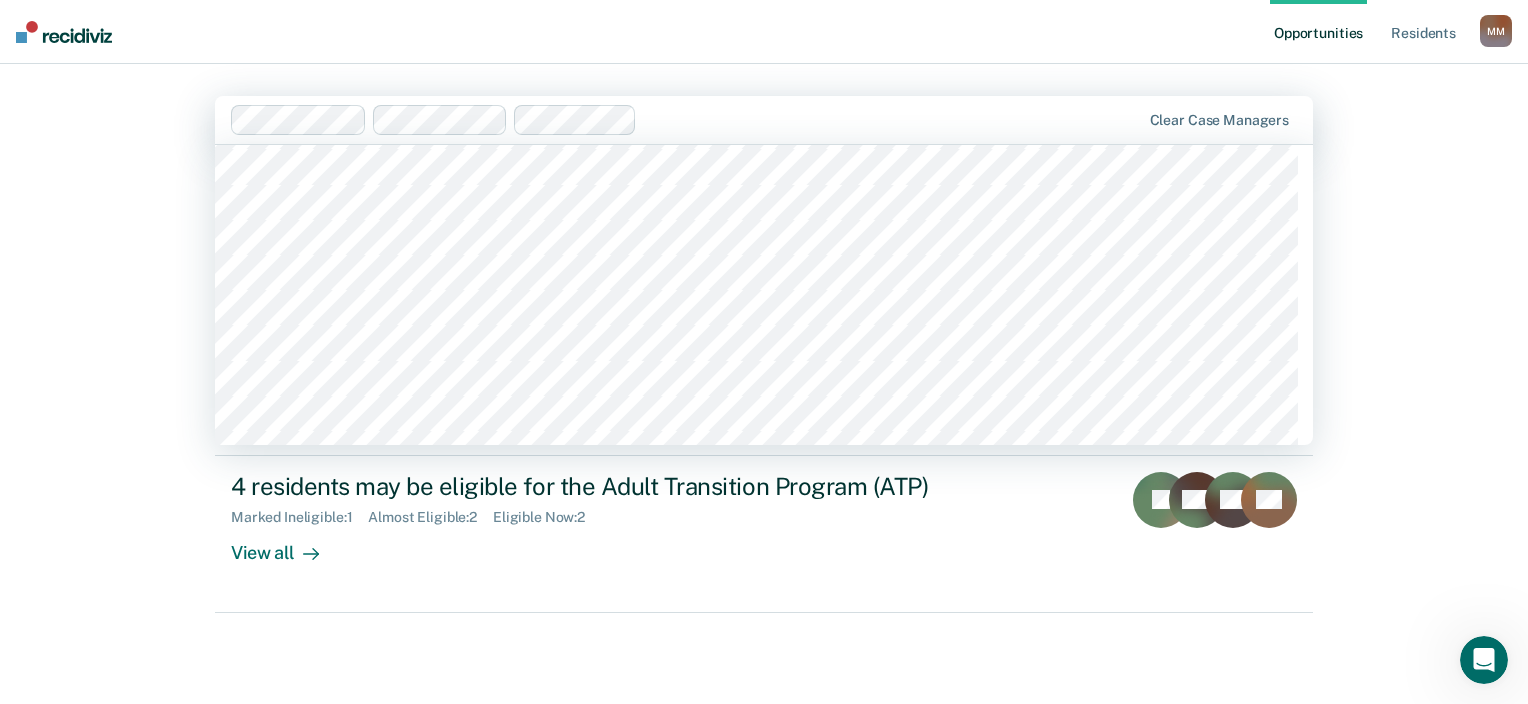 scroll, scrollTop: 480, scrollLeft: 0, axis: vertical 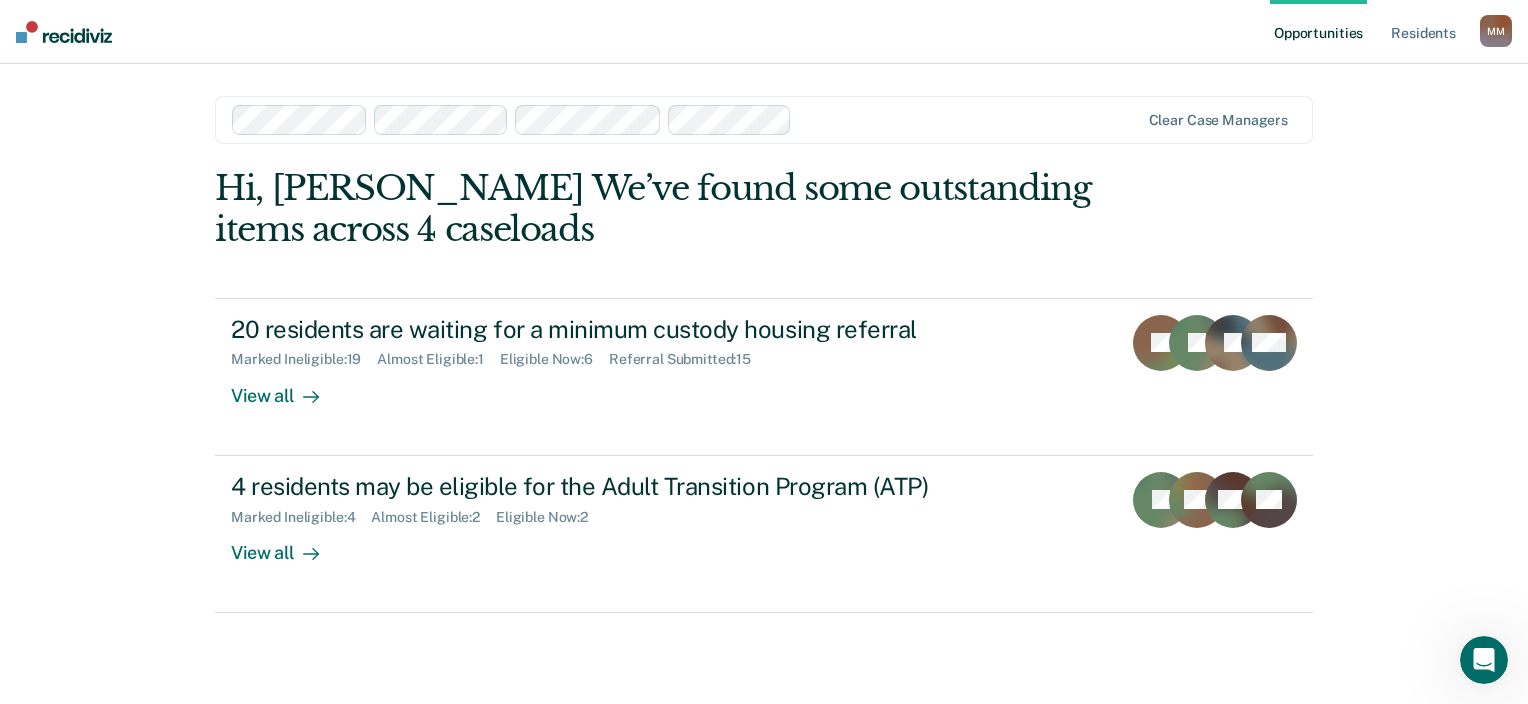 click at bounding box center (969, 119) 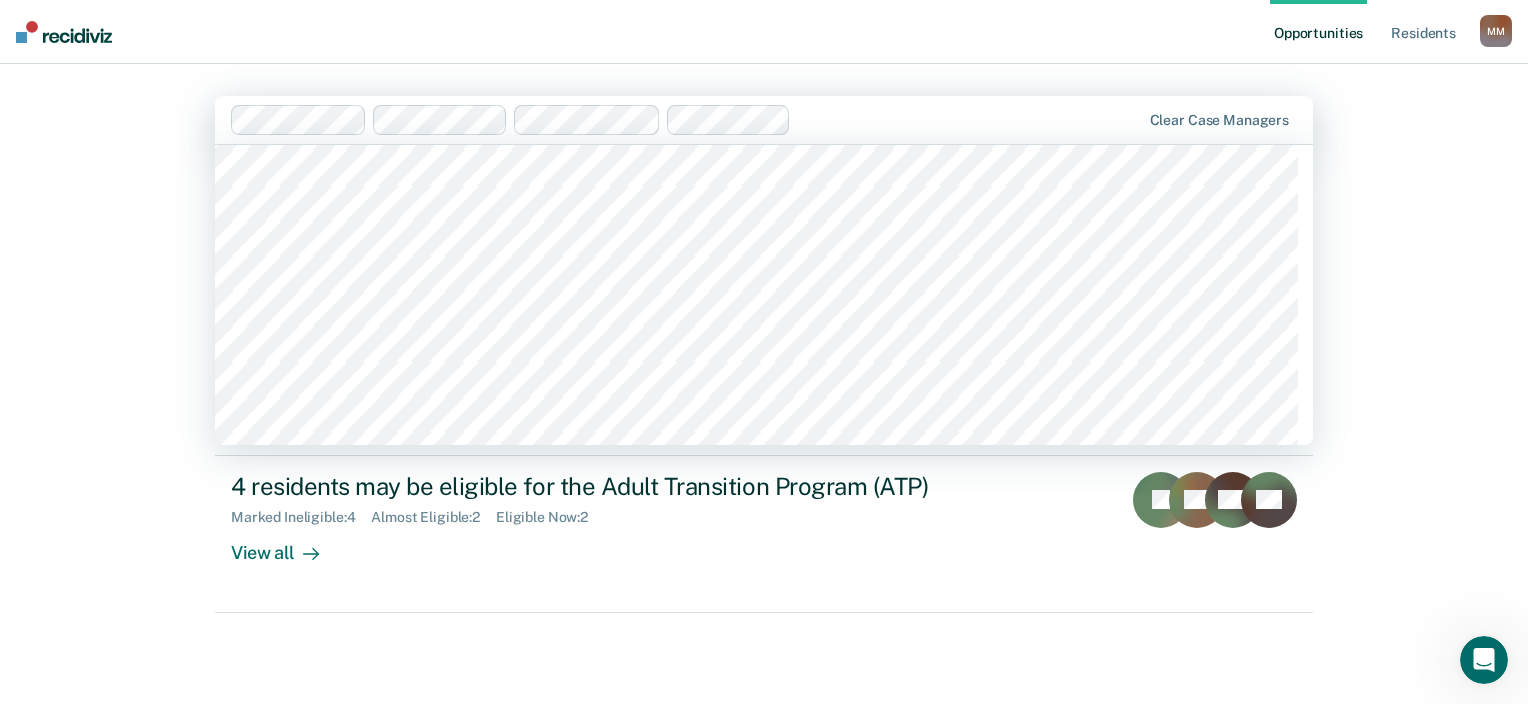 scroll, scrollTop: 480, scrollLeft: 0, axis: vertical 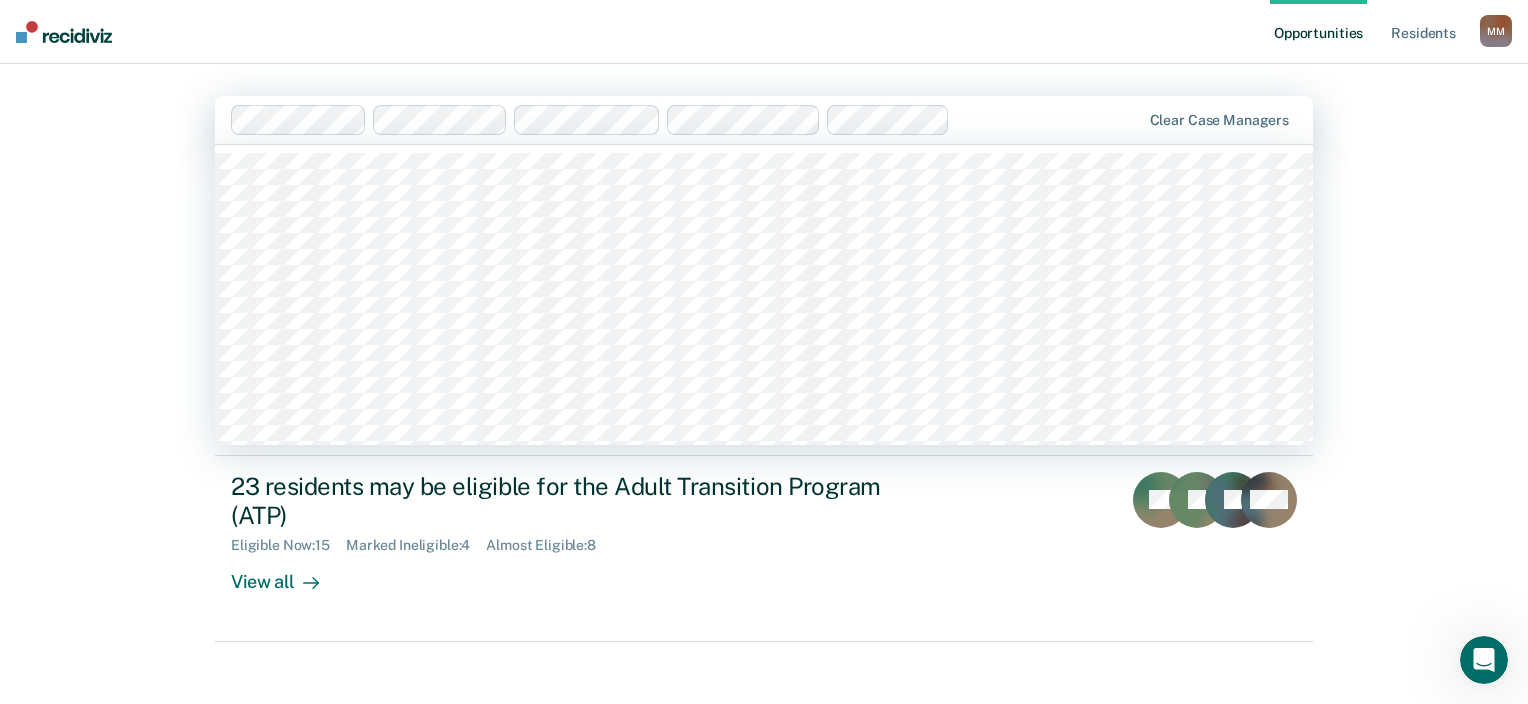 click at bounding box center (1049, 119) 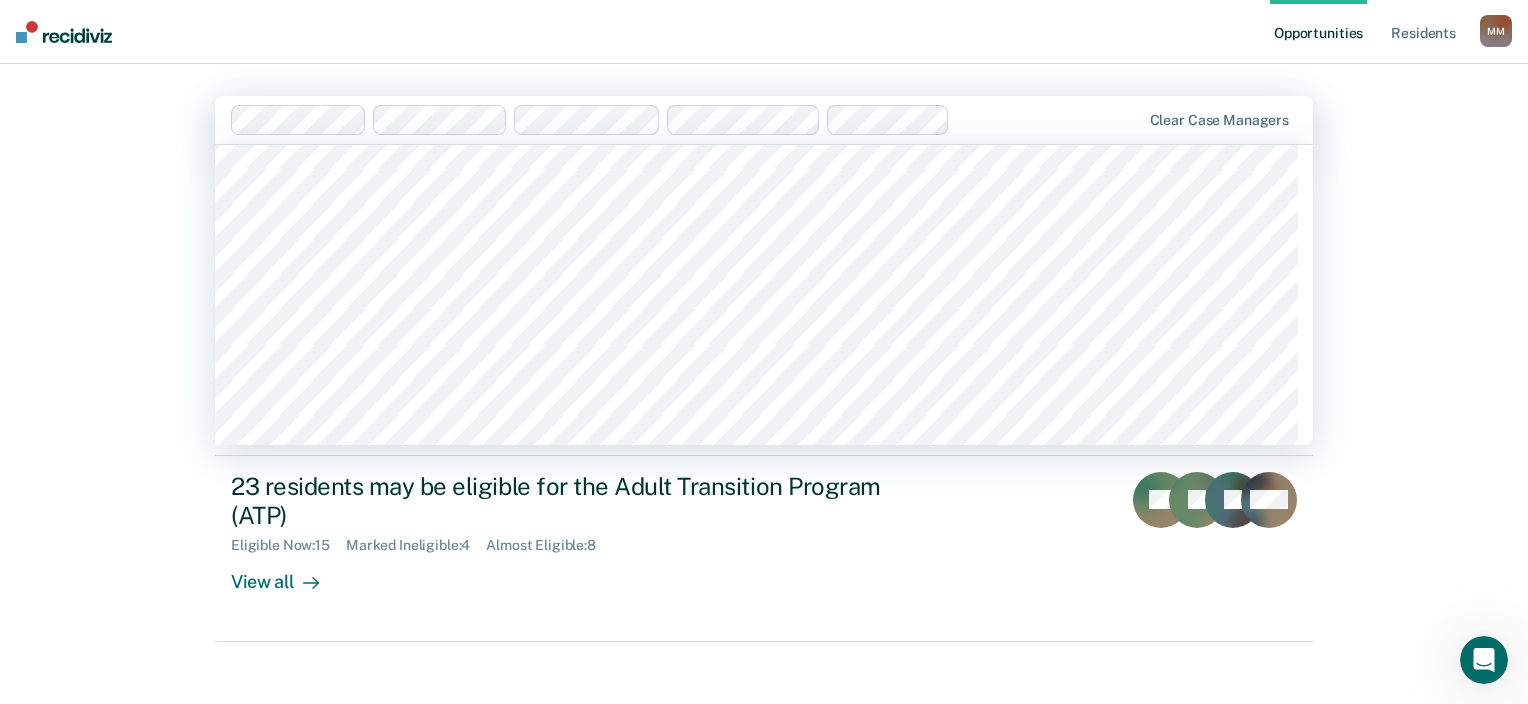 scroll, scrollTop: 680, scrollLeft: 0, axis: vertical 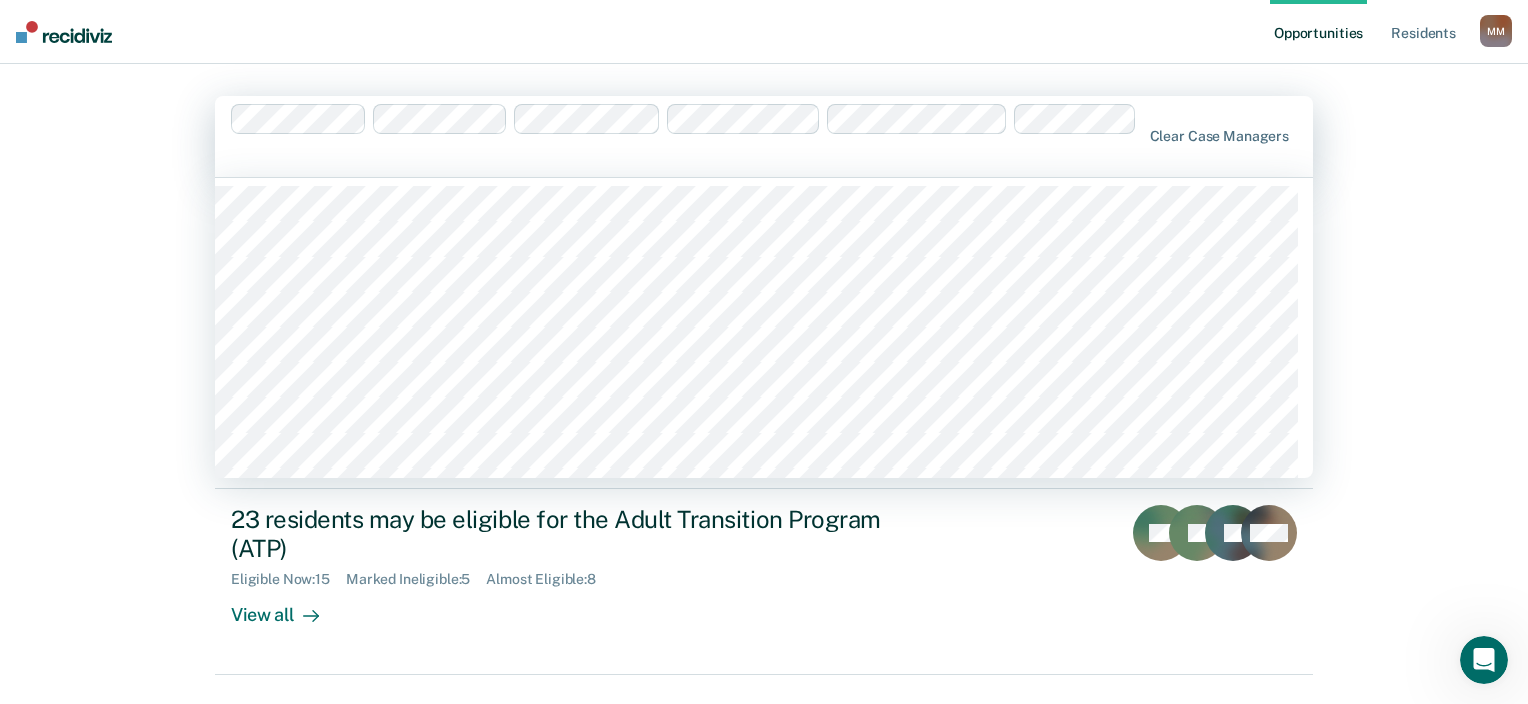 click at bounding box center (686, 155) 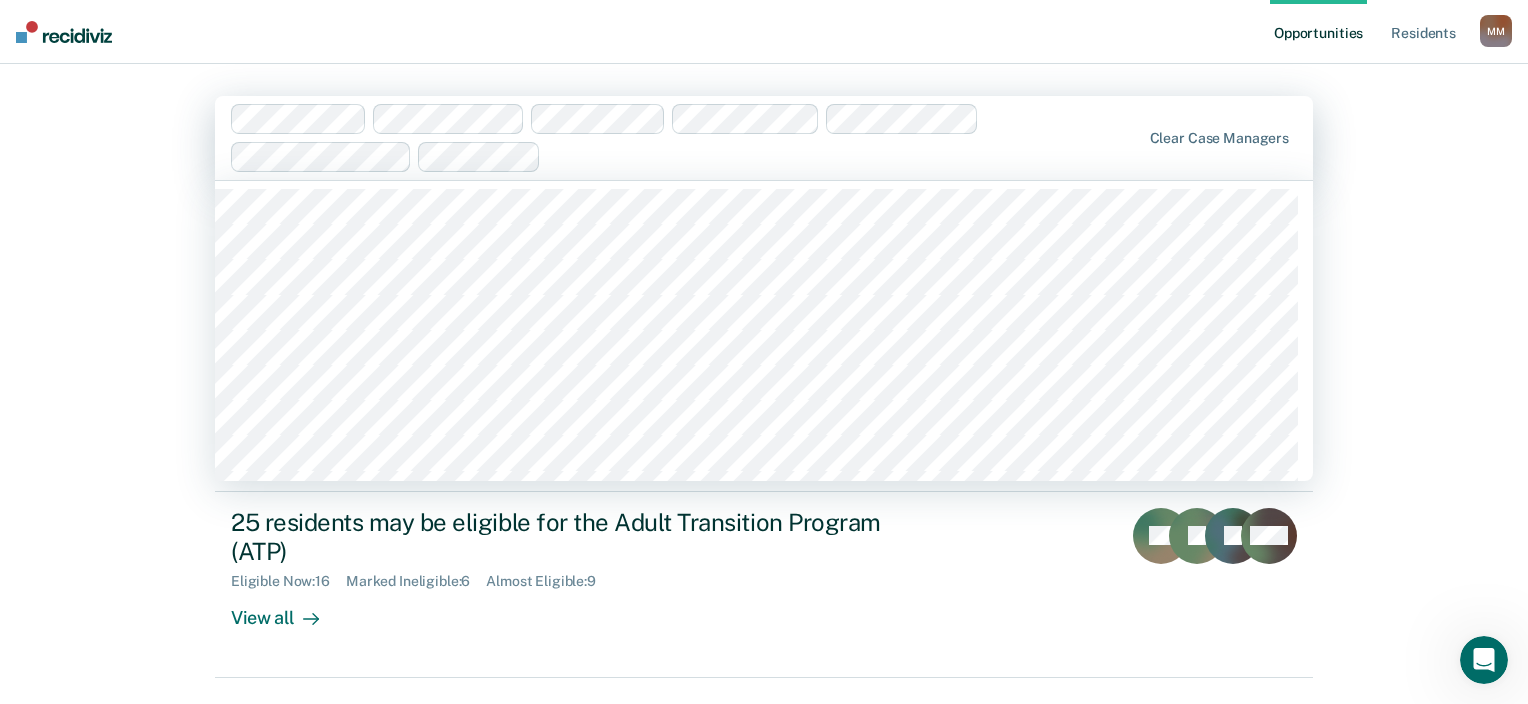 click at bounding box center [844, 156] 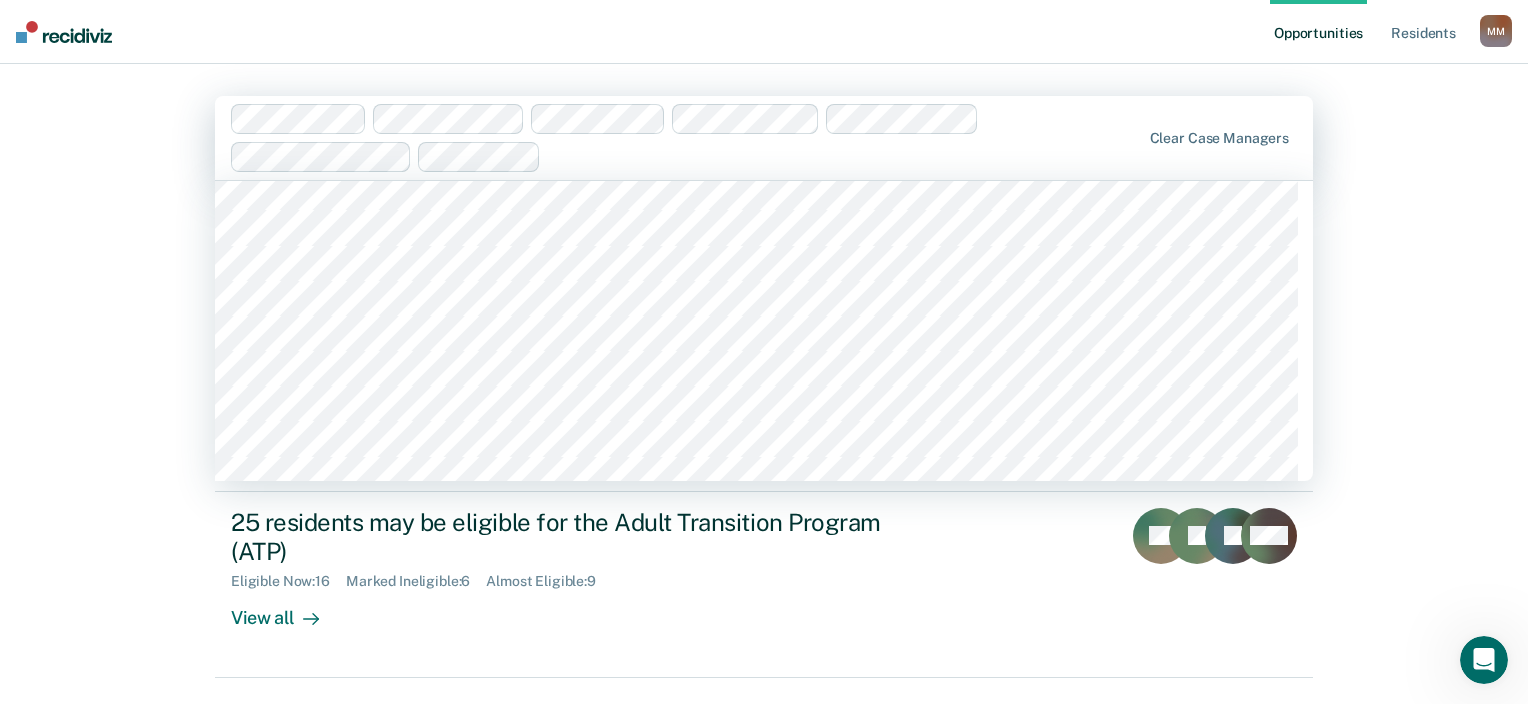 scroll, scrollTop: 799, scrollLeft: 0, axis: vertical 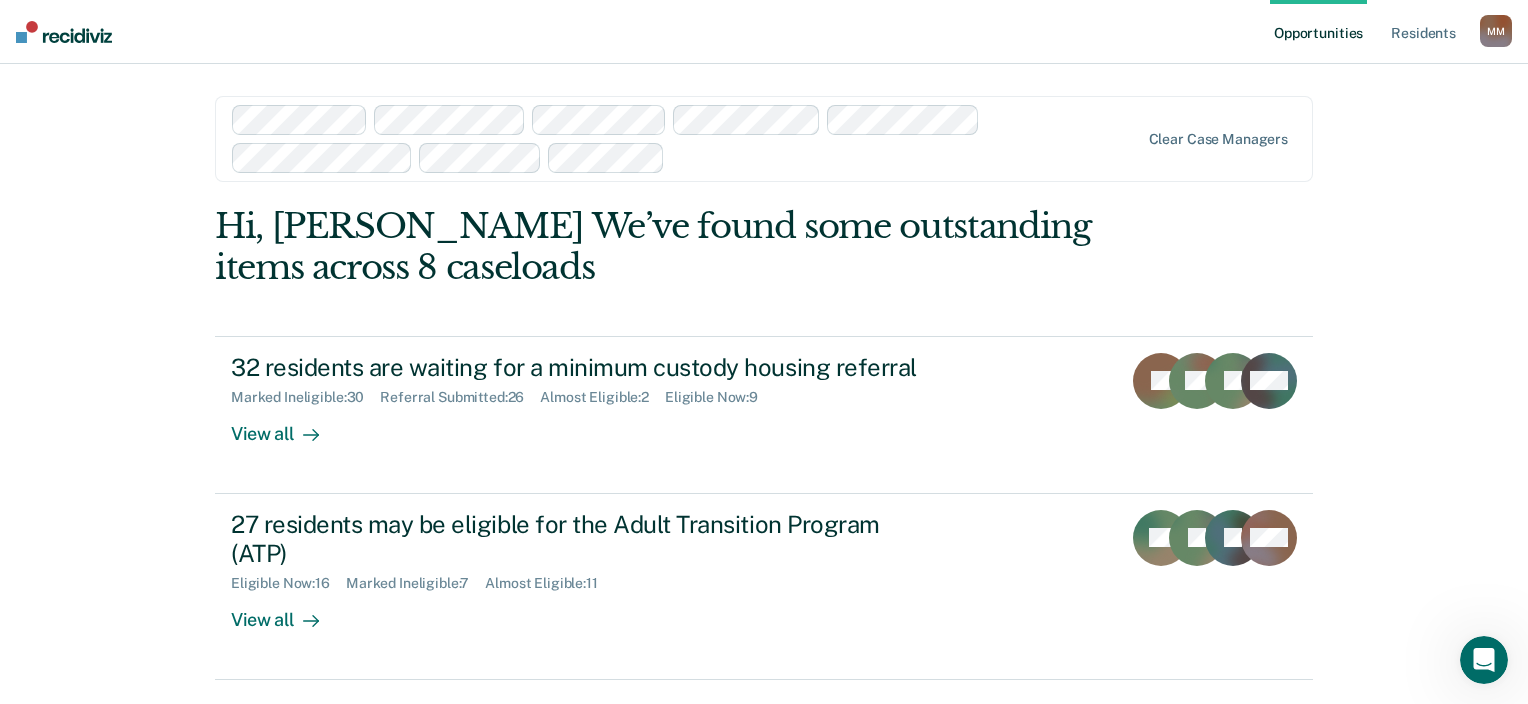 click at bounding box center (906, 157) 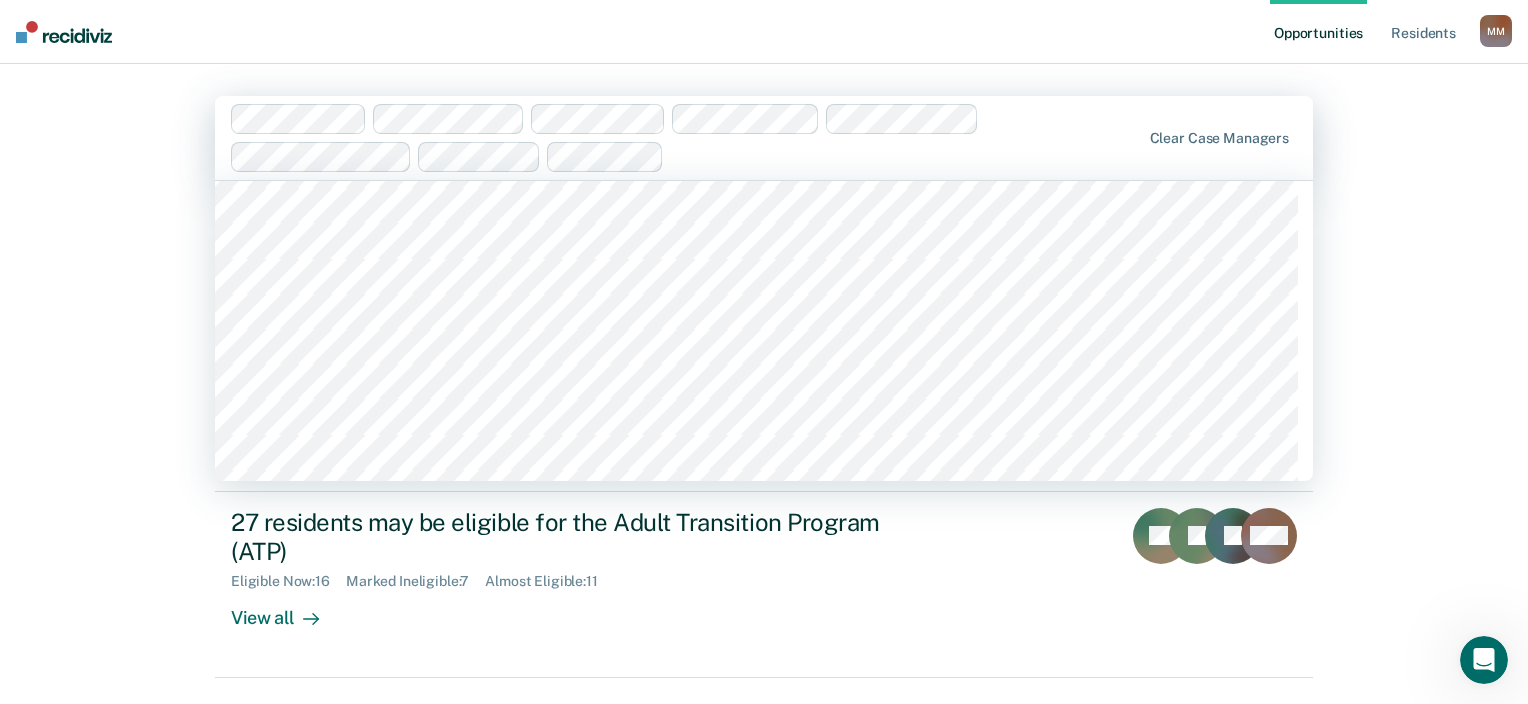 scroll, scrollTop: 612, scrollLeft: 0, axis: vertical 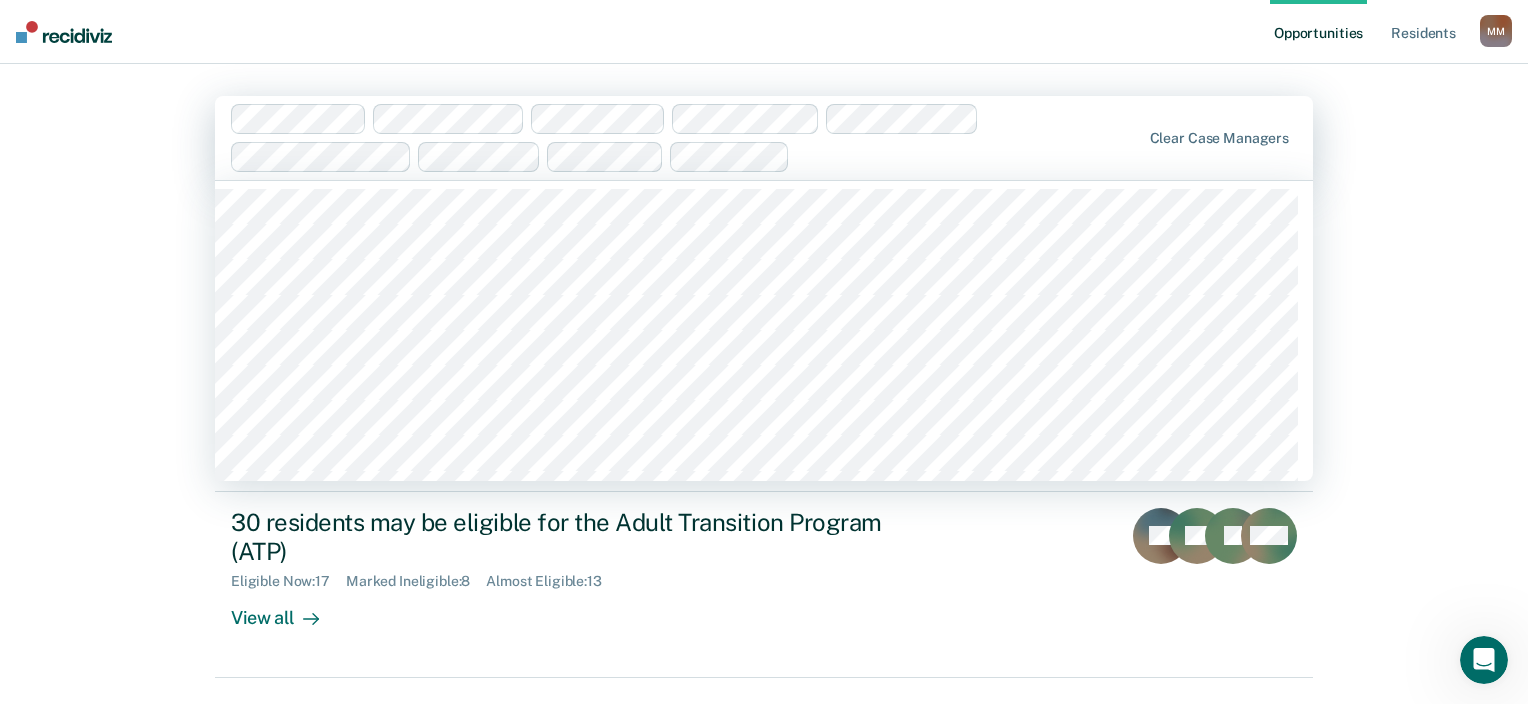 click at bounding box center [686, 138] 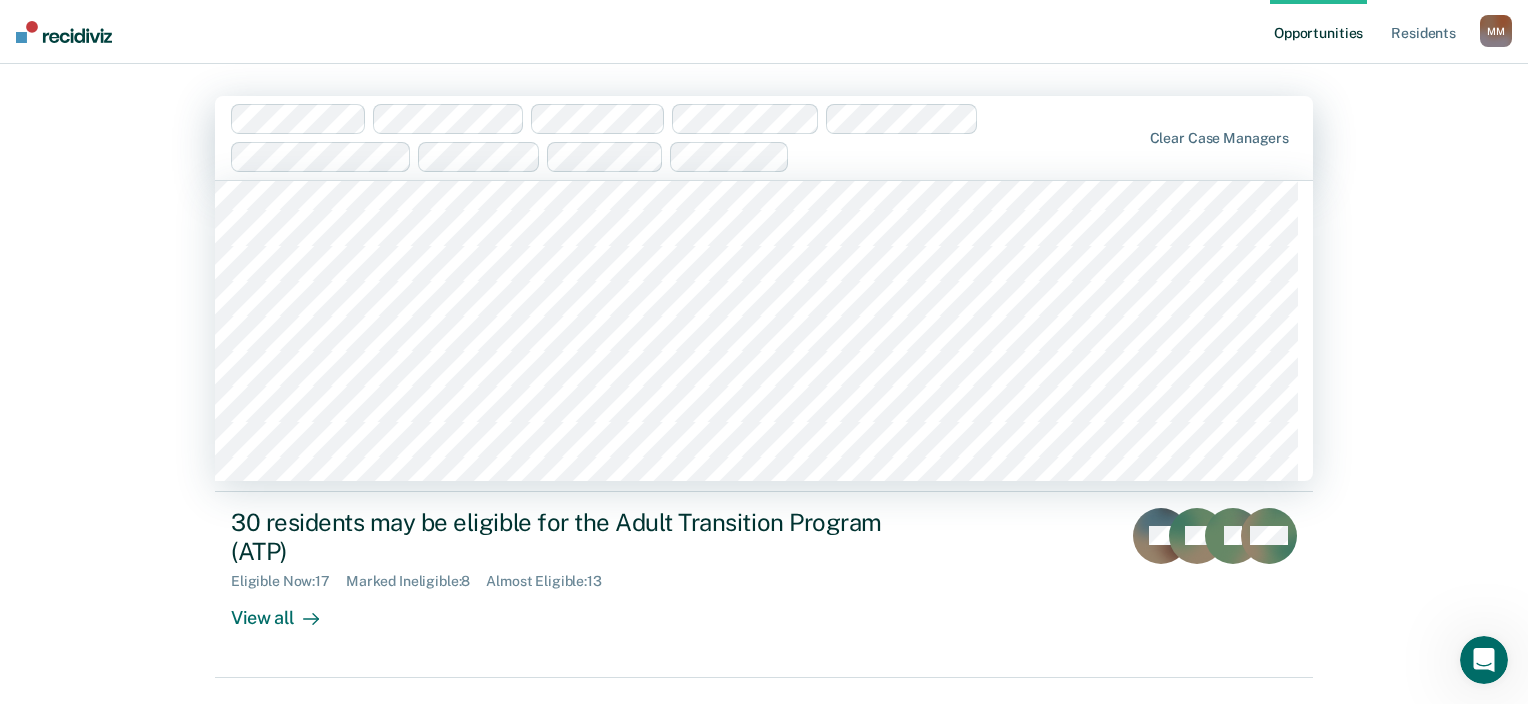 scroll, scrollTop: 639, scrollLeft: 0, axis: vertical 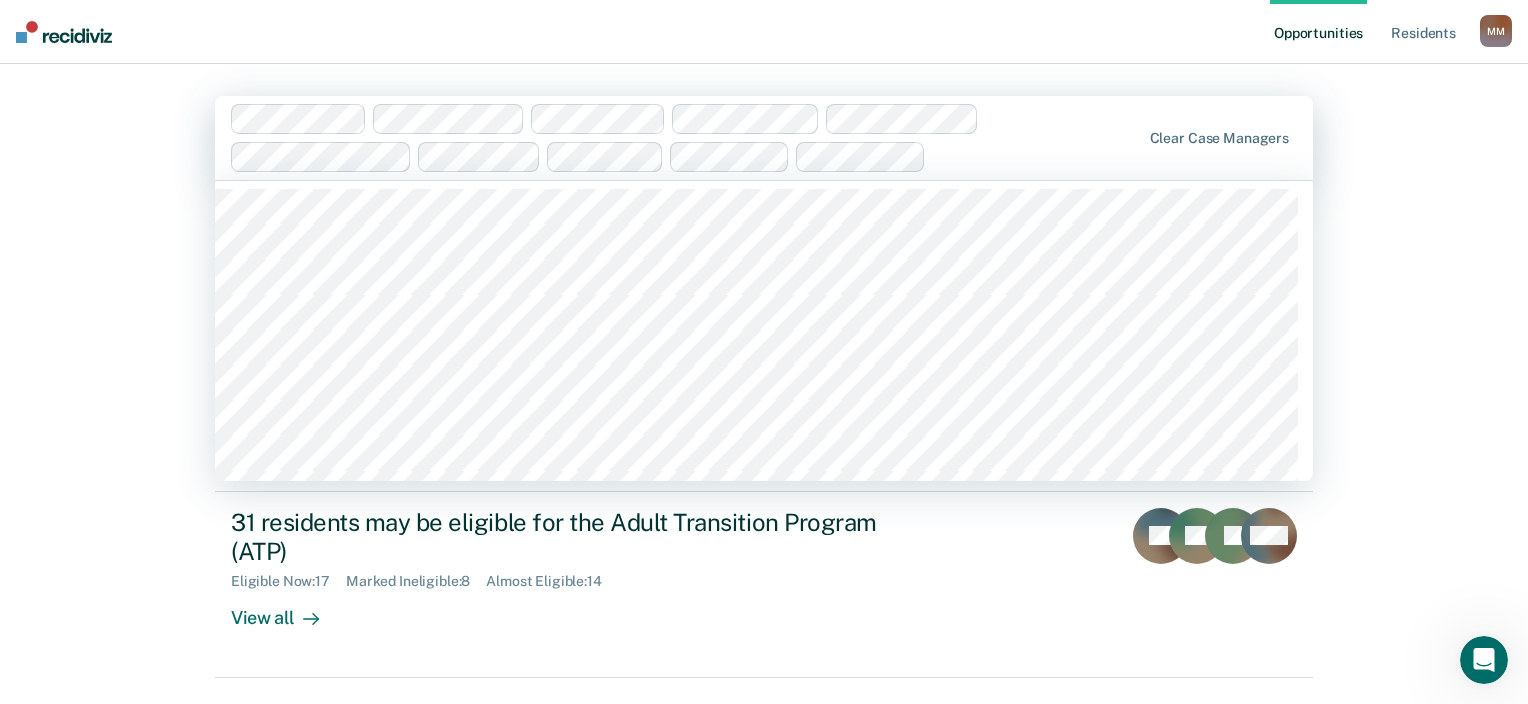 click at bounding box center [686, 138] 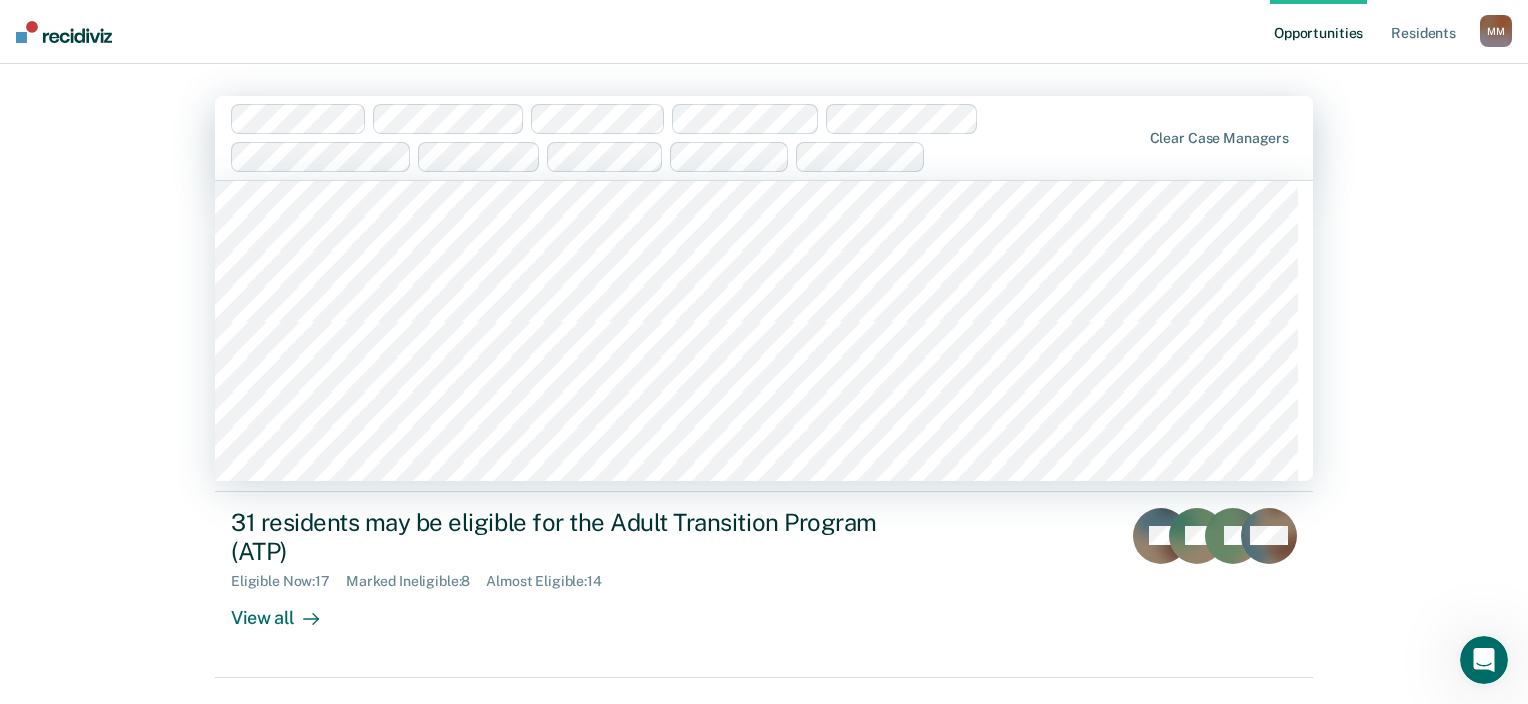 scroll, scrollTop: 733, scrollLeft: 0, axis: vertical 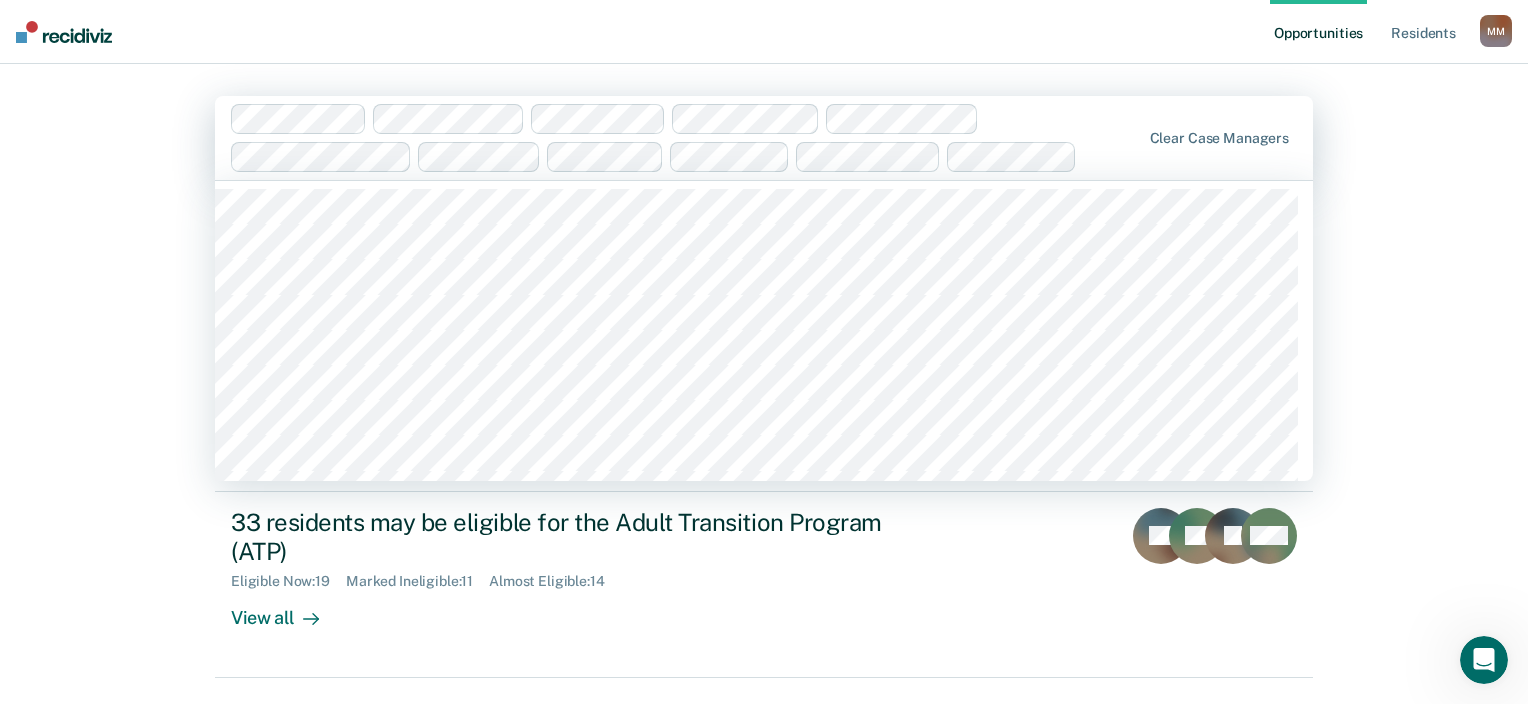 click at bounding box center [1112, 156] 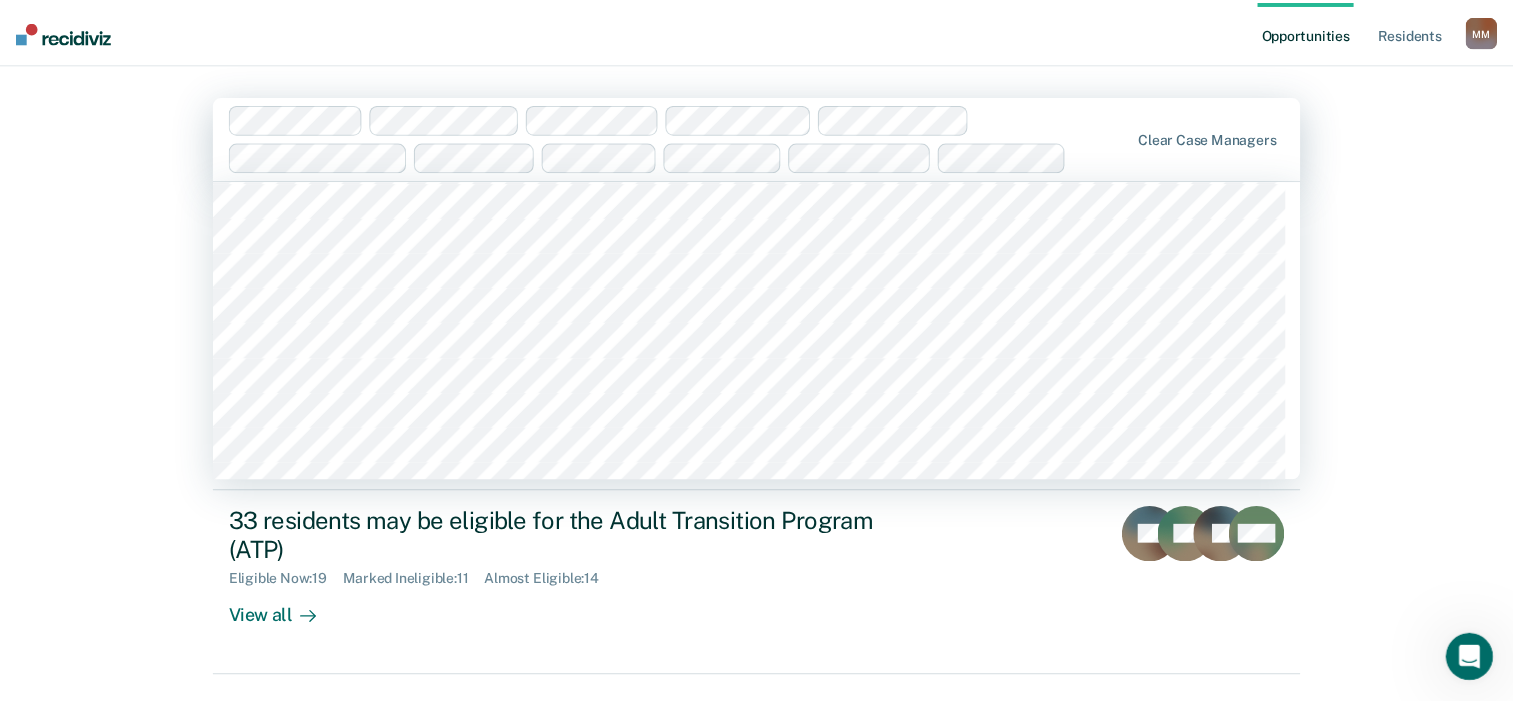 scroll, scrollTop: 680, scrollLeft: 0, axis: vertical 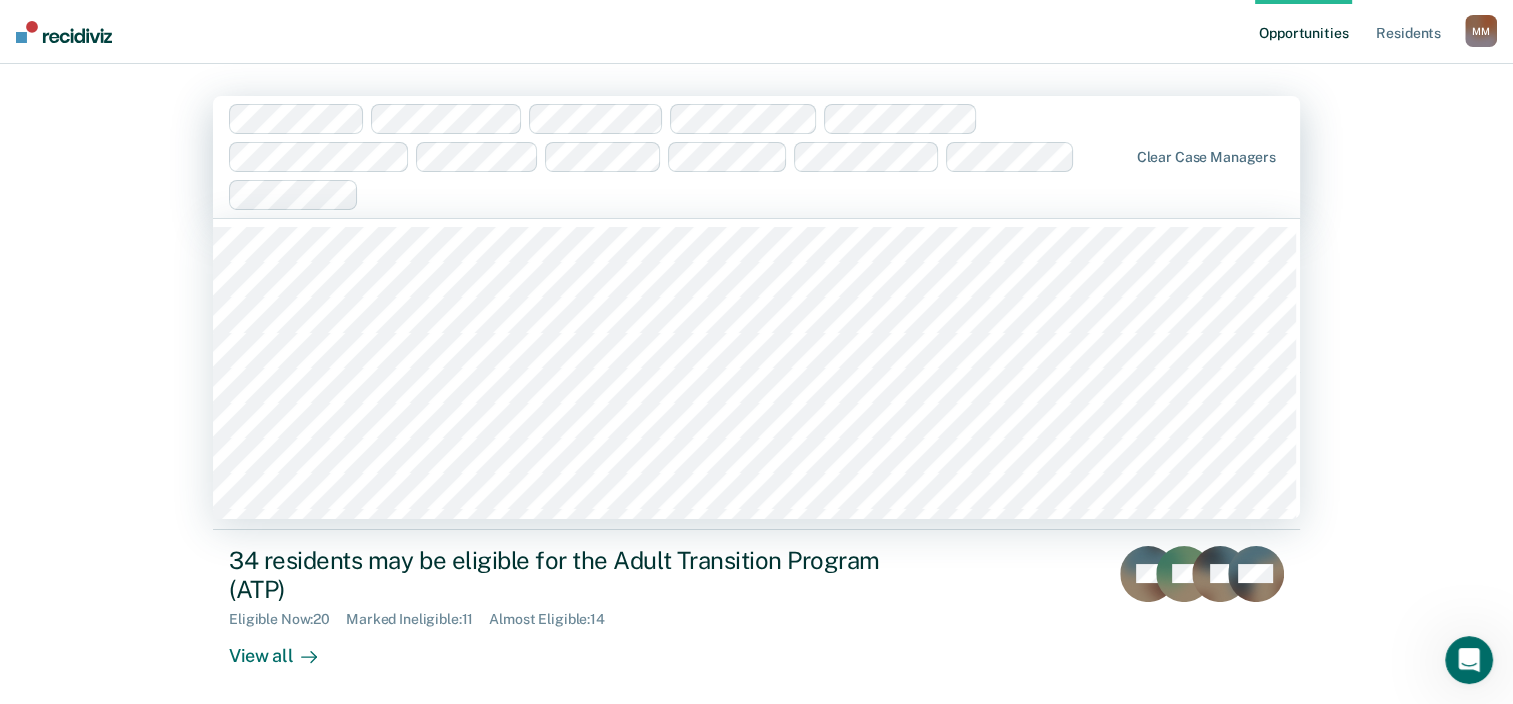 click at bounding box center [746, 194] 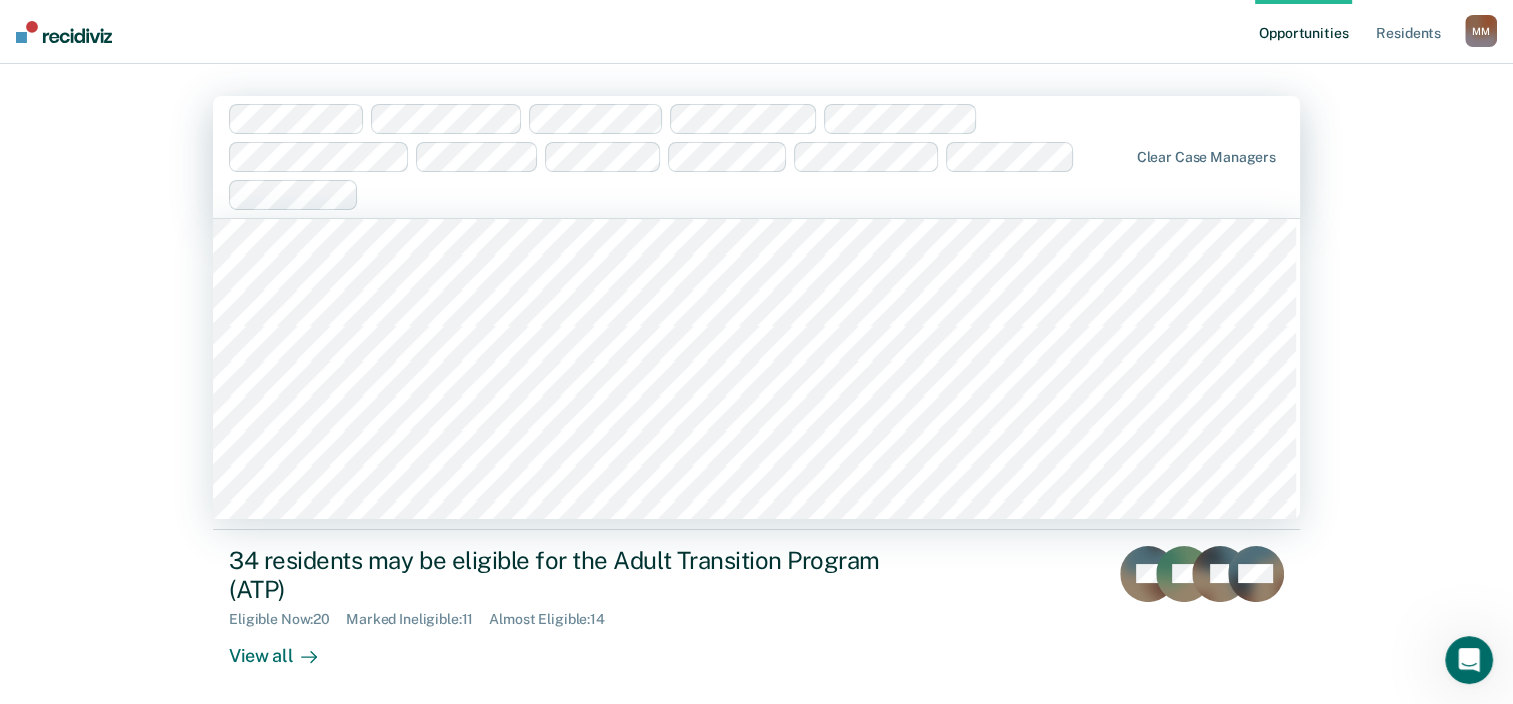 scroll, scrollTop: 772, scrollLeft: 0, axis: vertical 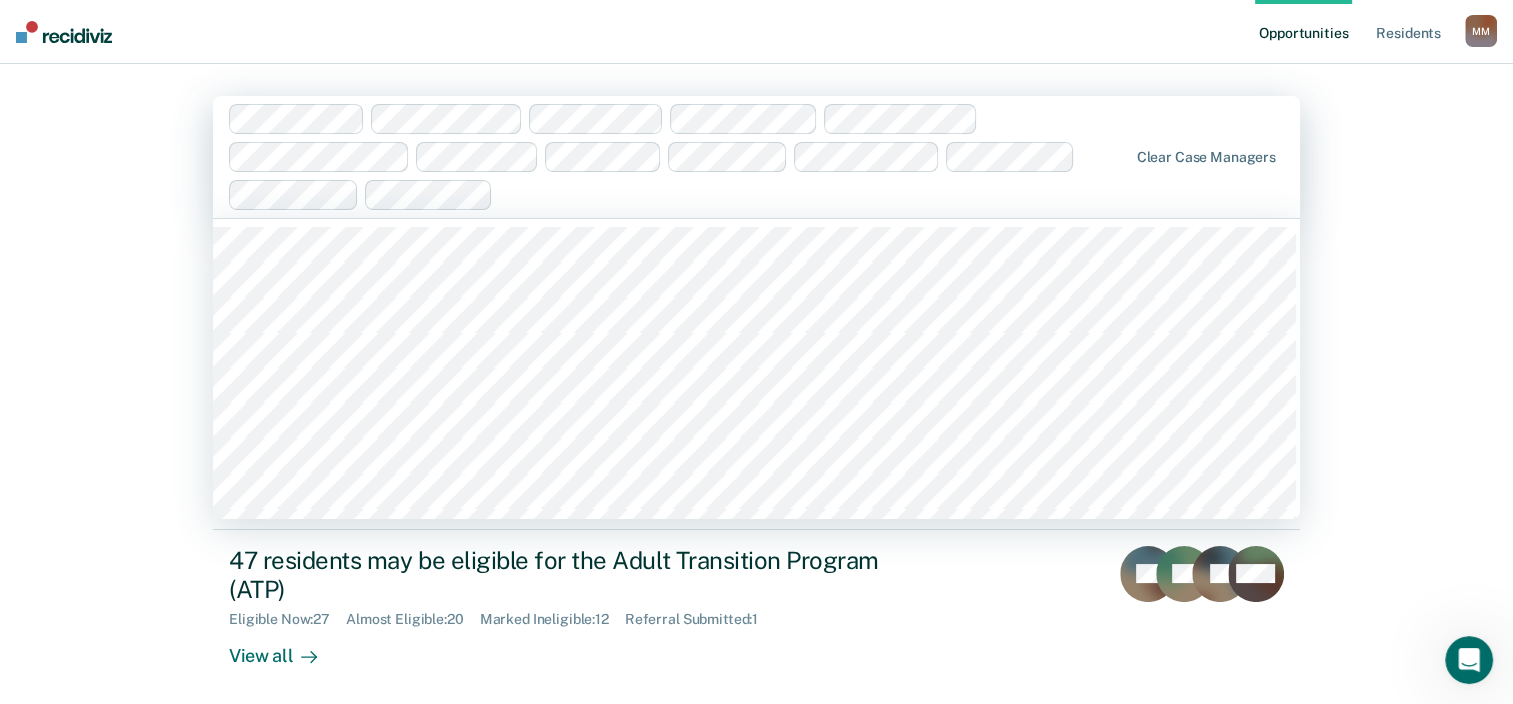 click at bounding box center [814, 194] 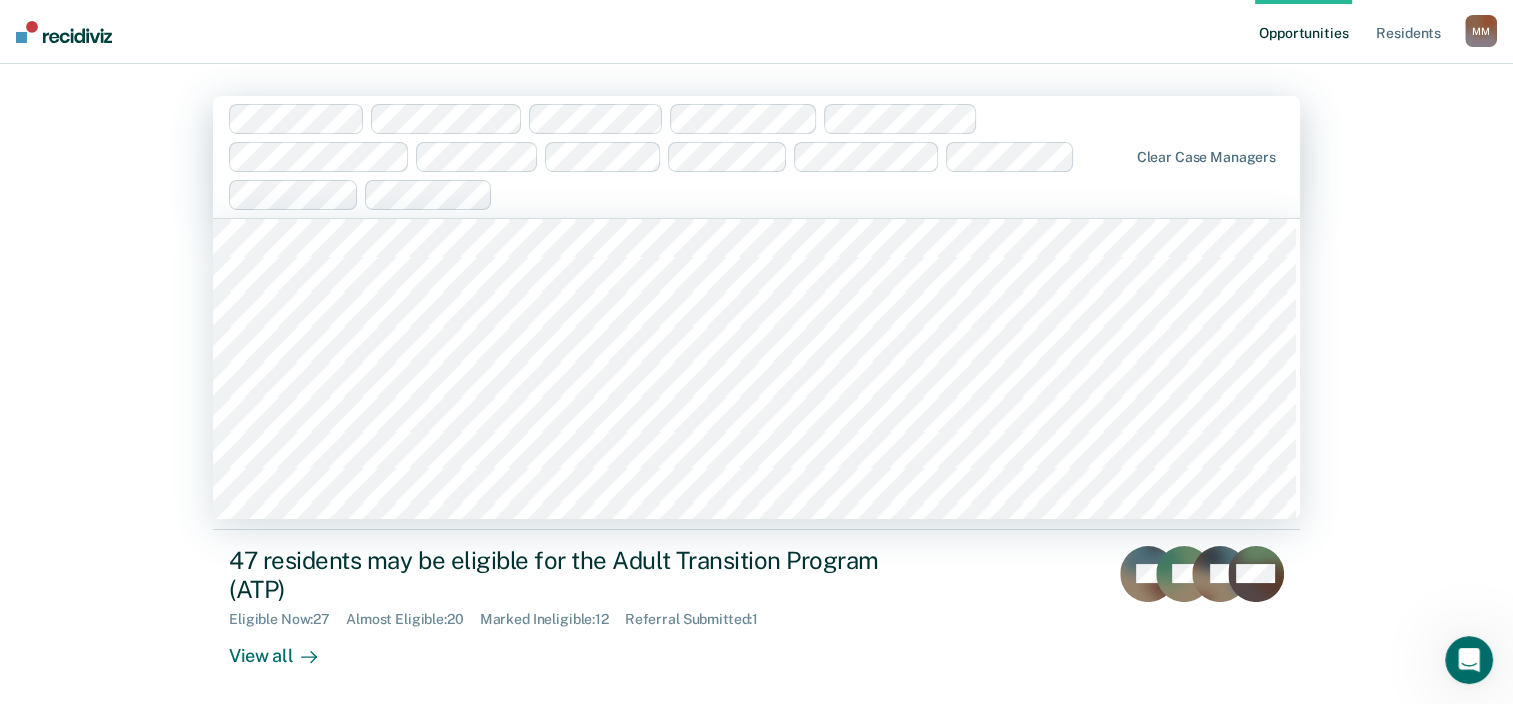 scroll, scrollTop: 0, scrollLeft: 0, axis: both 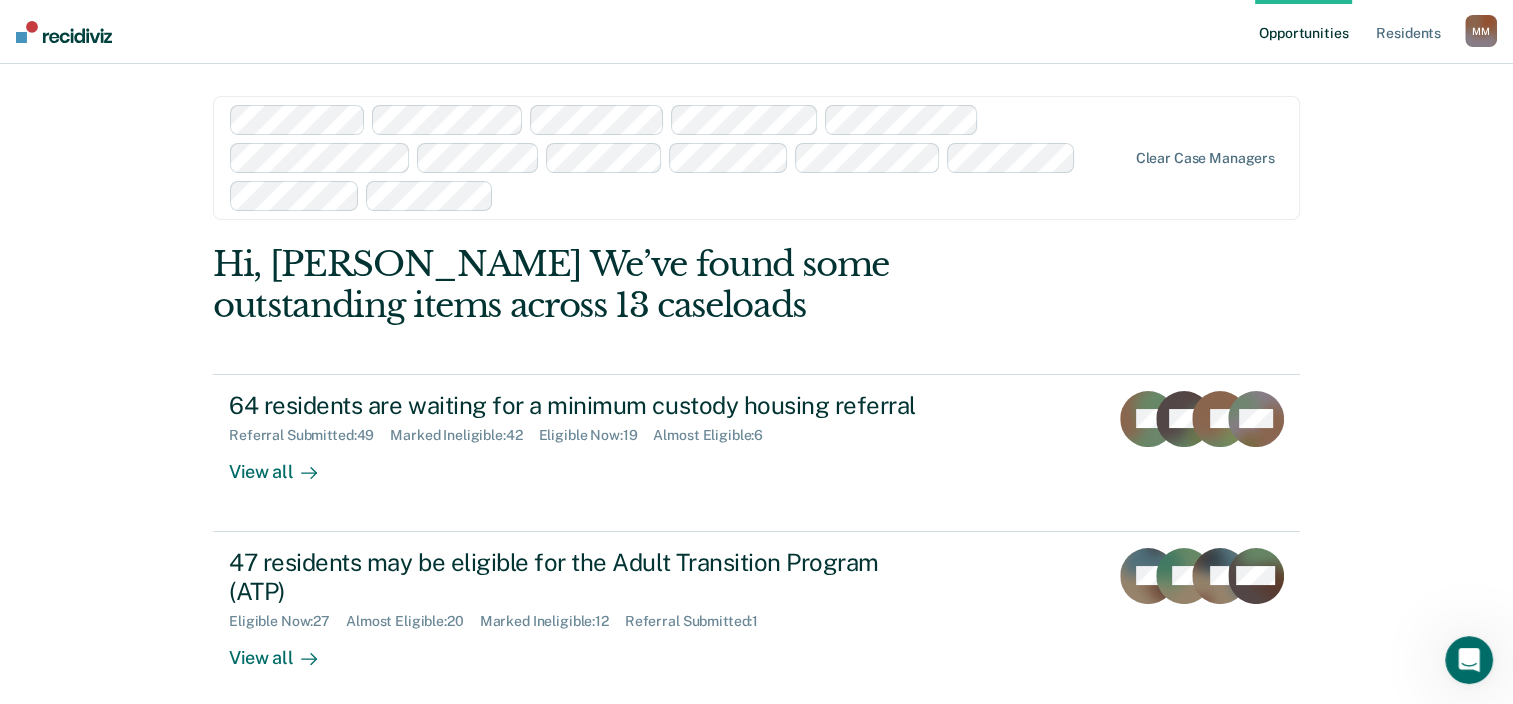 click on "Opportunities Resident s [PERSON_NAME] M M Profile How it works Log Out Clear   case managers Hi, [PERSON_NAME] We’ve found some outstanding items across 13 caseloads 64 residents are waiting for a minimum custody housing referral Referral Submitted :  49 Marked Ineligible :  42 Eligible Now :  19 Almost Eligible :  6 View all   LB BW JS + 61 47 residents may be eligible for the Adult Transition Program (ATP) Eligible Now :  27 Almost Eligible :  20 Marked Ineligible :  12 Referral Submitted :  1 View all   JM BL JE + 44" at bounding box center [756, 352] 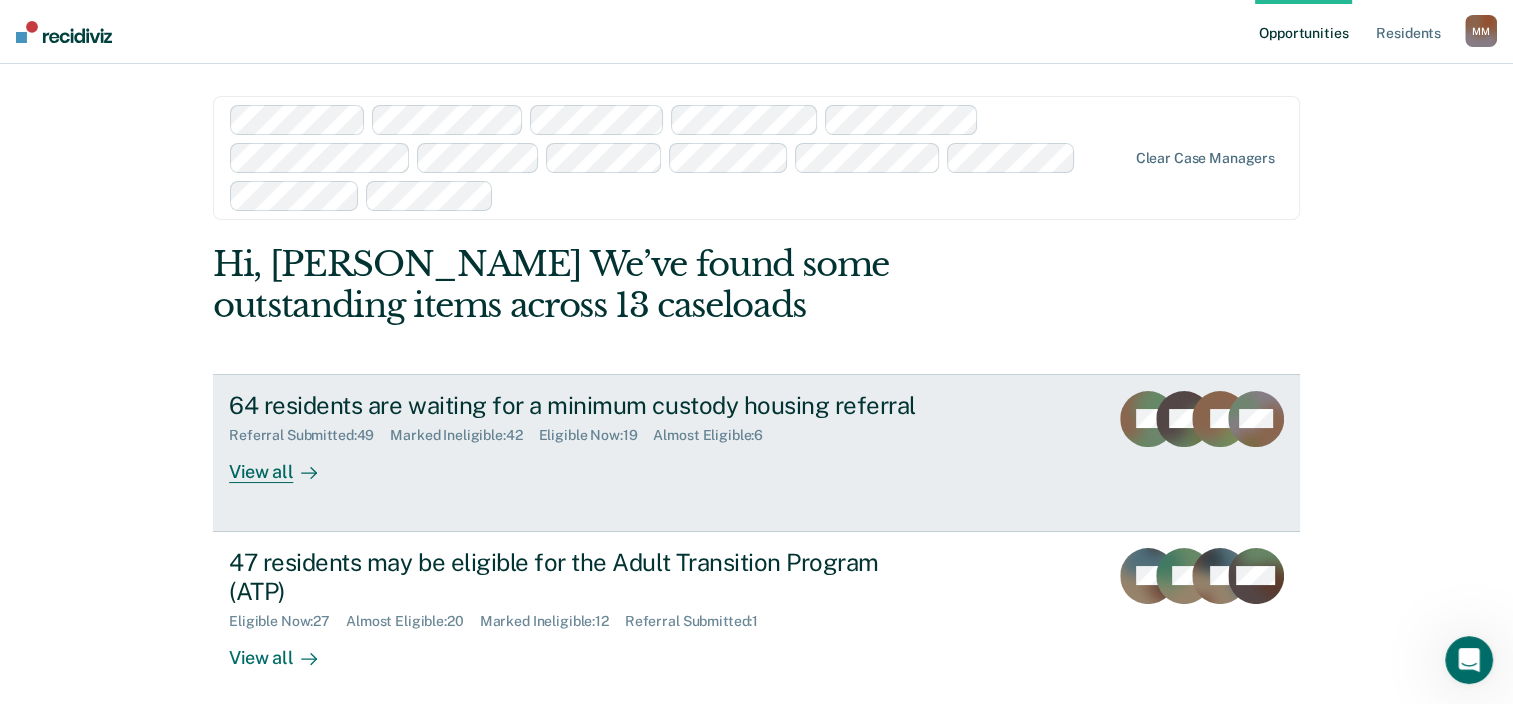 click on "View all" at bounding box center (285, 463) 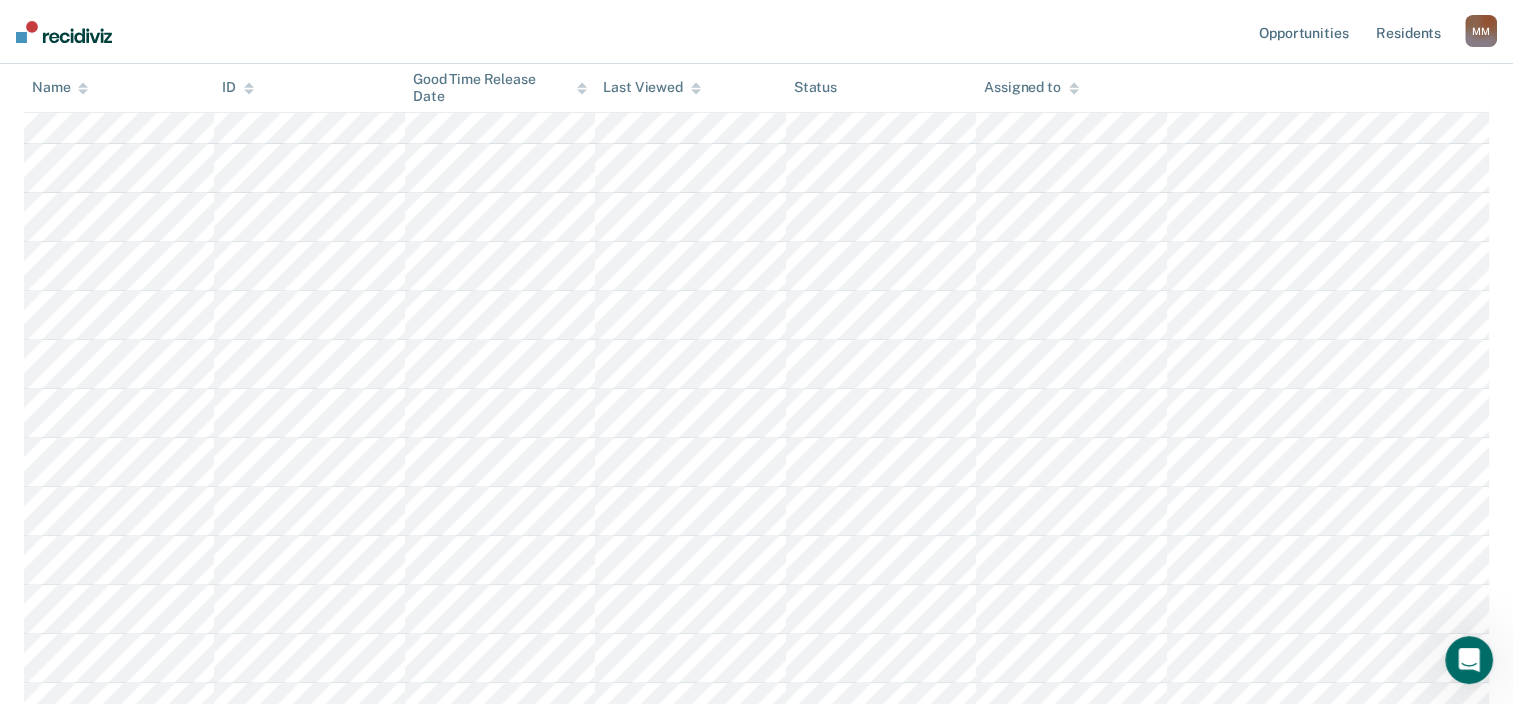 scroll, scrollTop: 753, scrollLeft: 0, axis: vertical 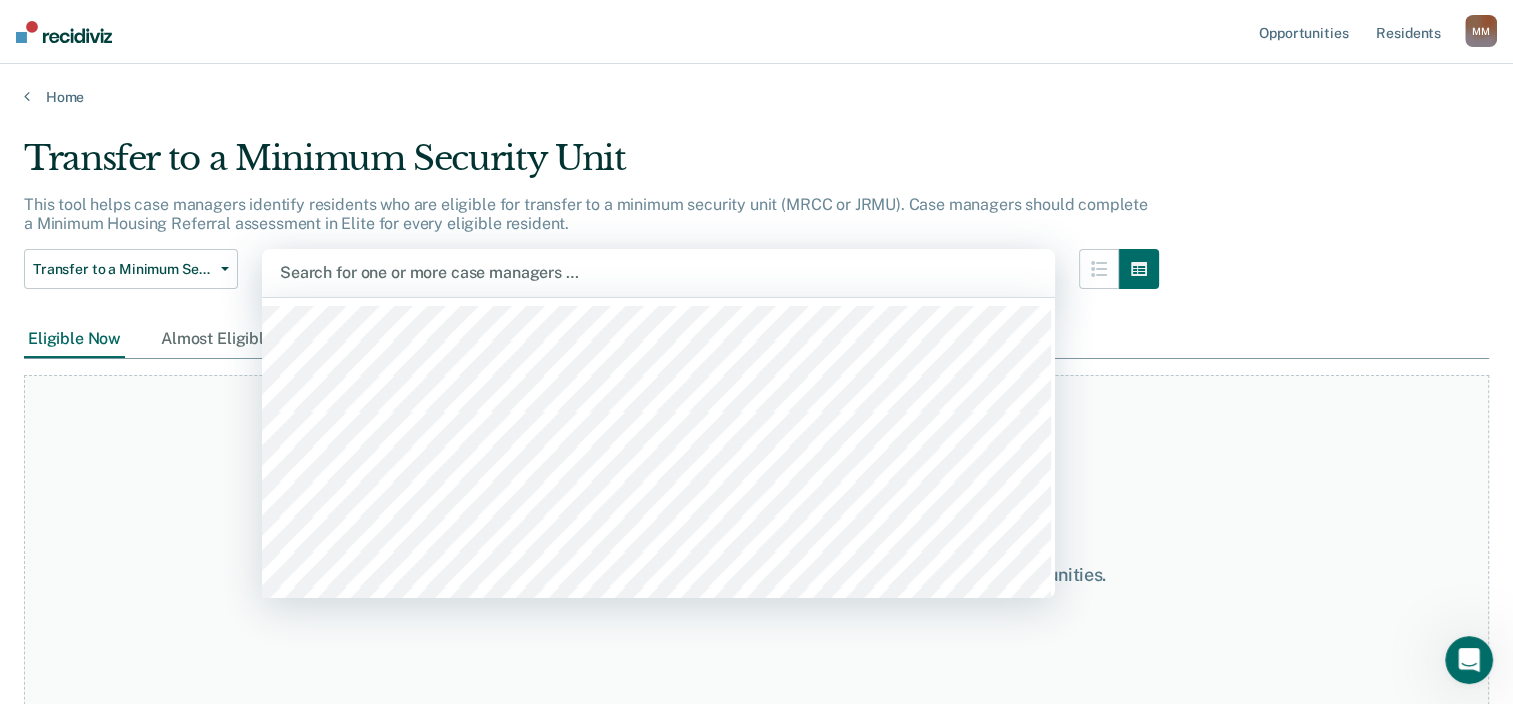 click at bounding box center (658, 272) 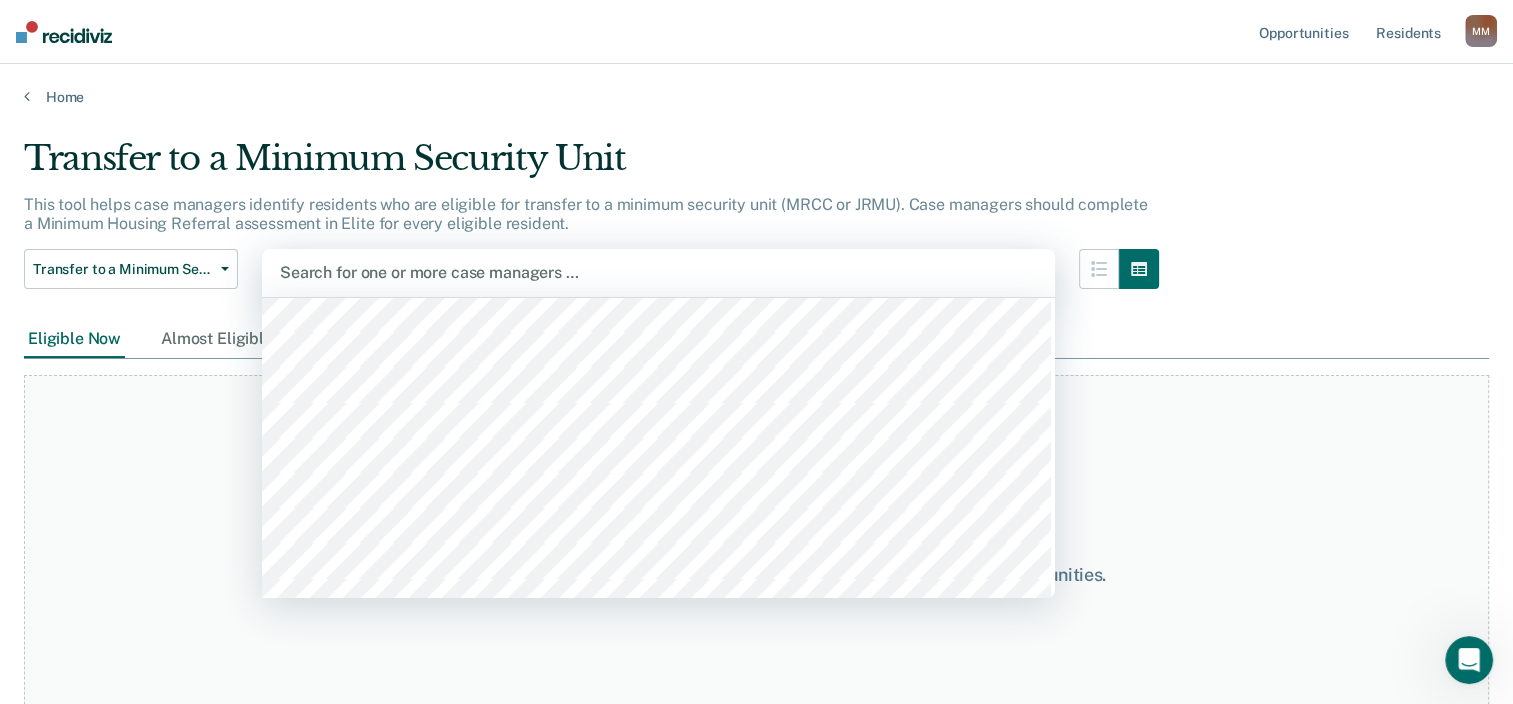 scroll, scrollTop: 1012, scrollLeft: 0, axis: vertical 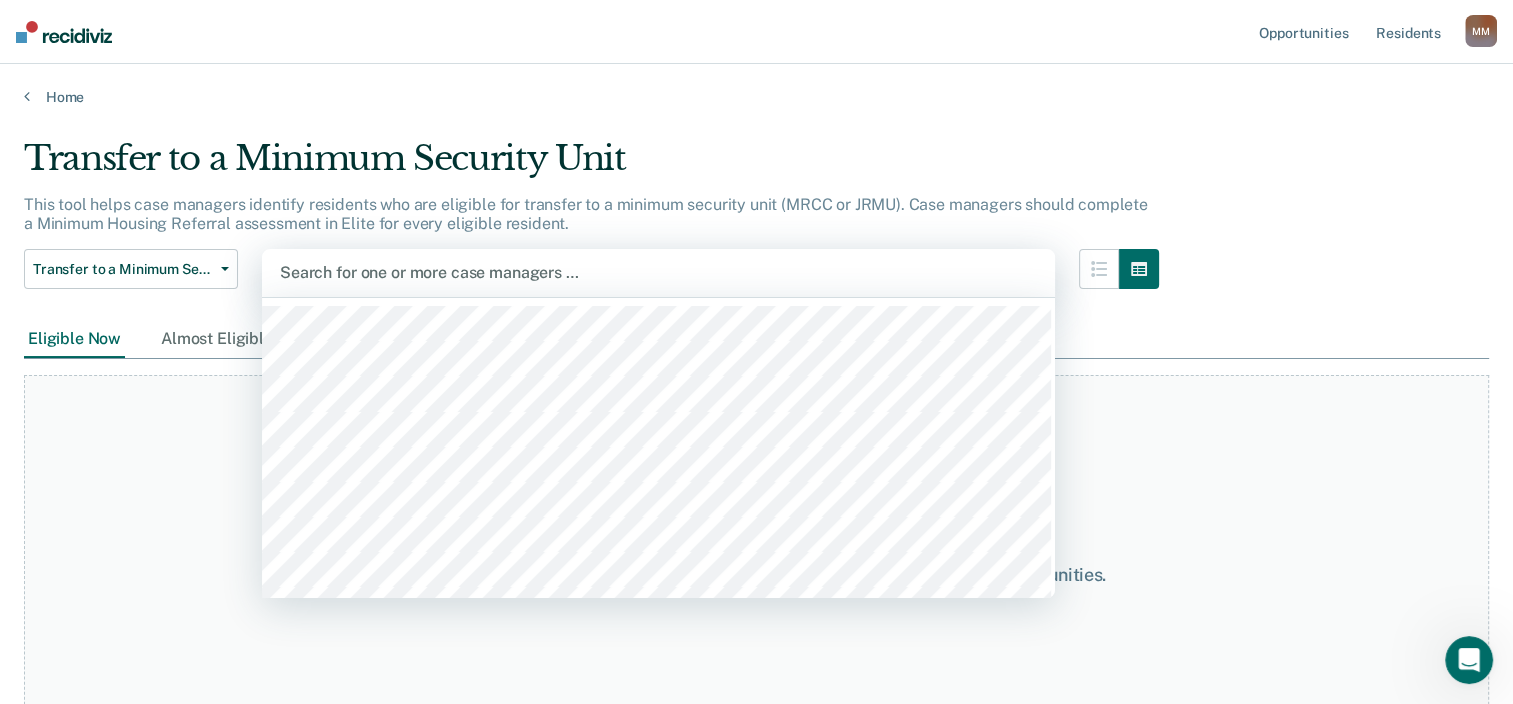 click at bounding box center (658, 272) 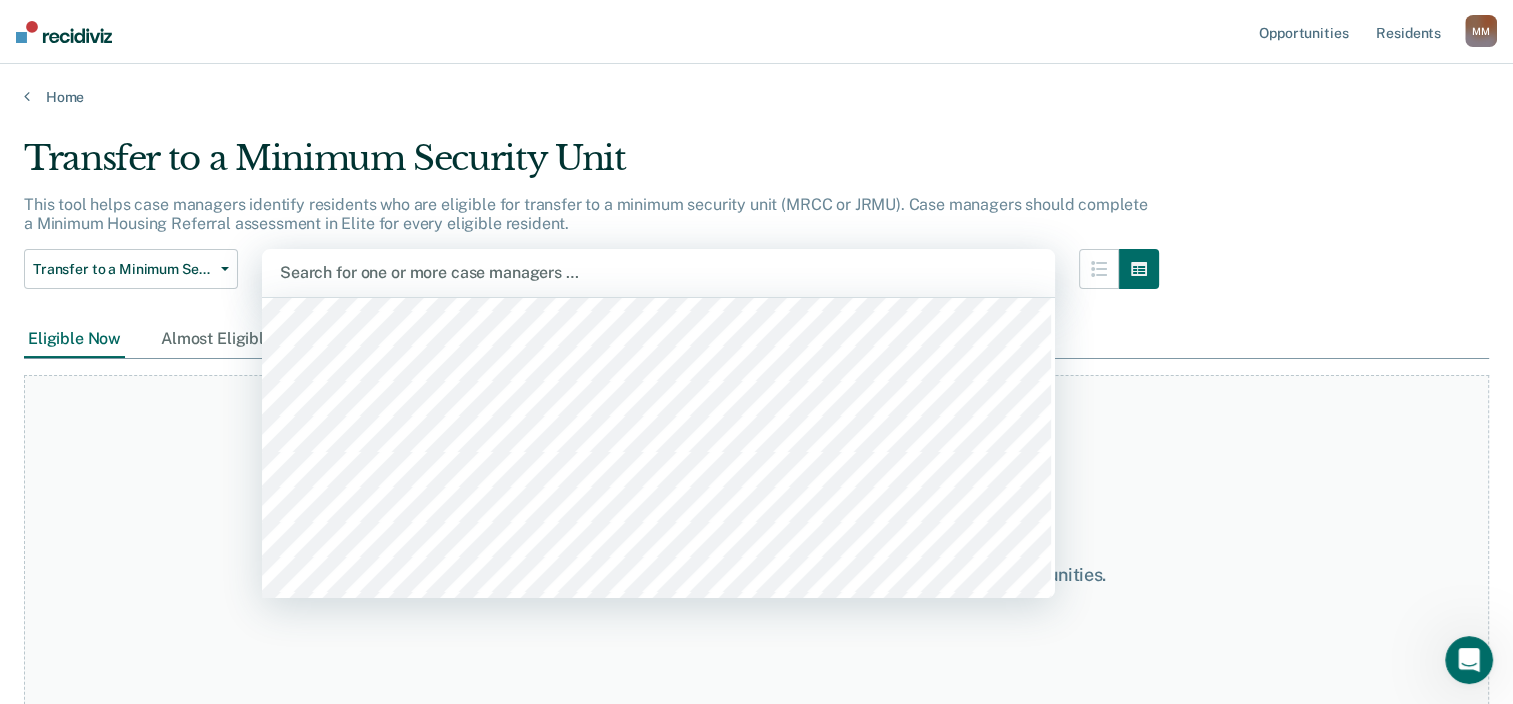 scroll, scrollTop: 1092, scrollLeft: 0, axis: vertical 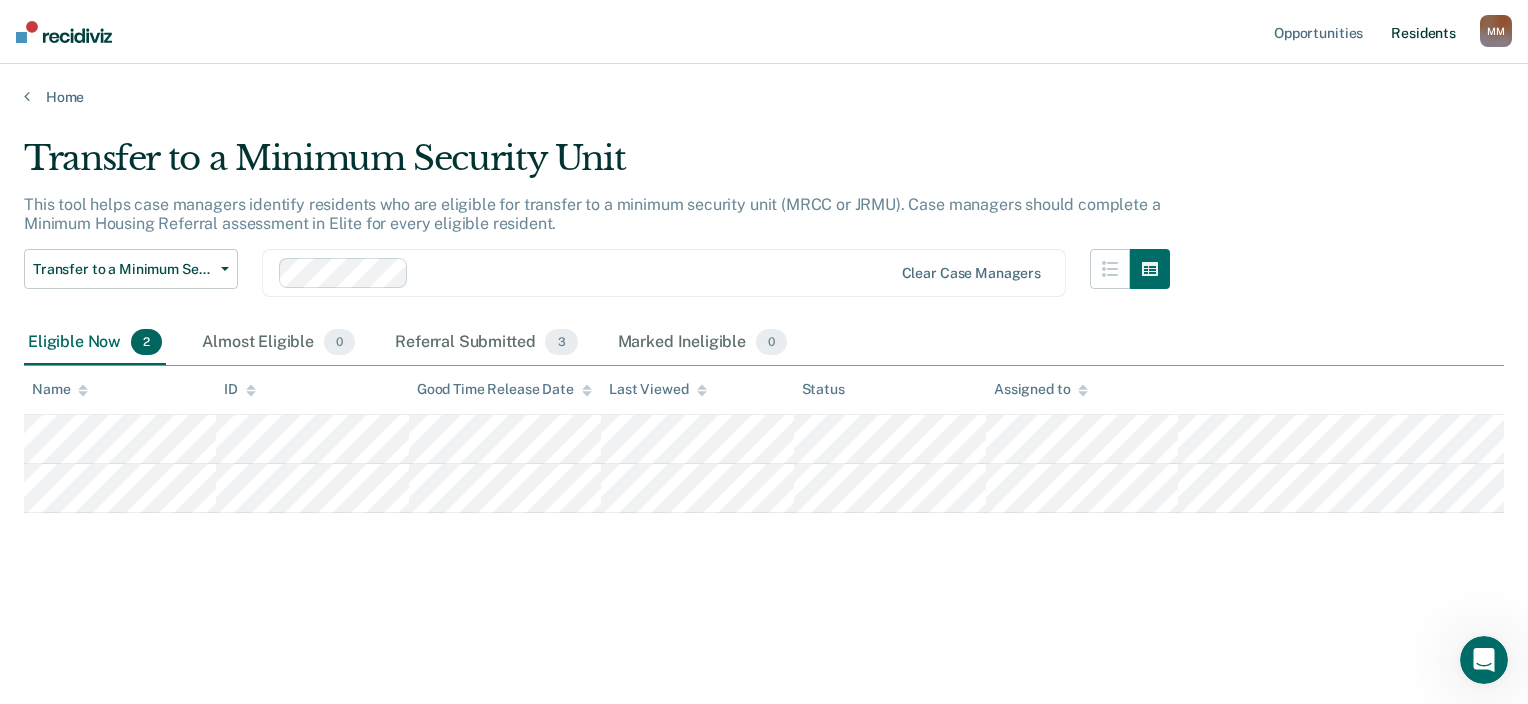 click on "Resident s" at bounding box center [1423, 32] 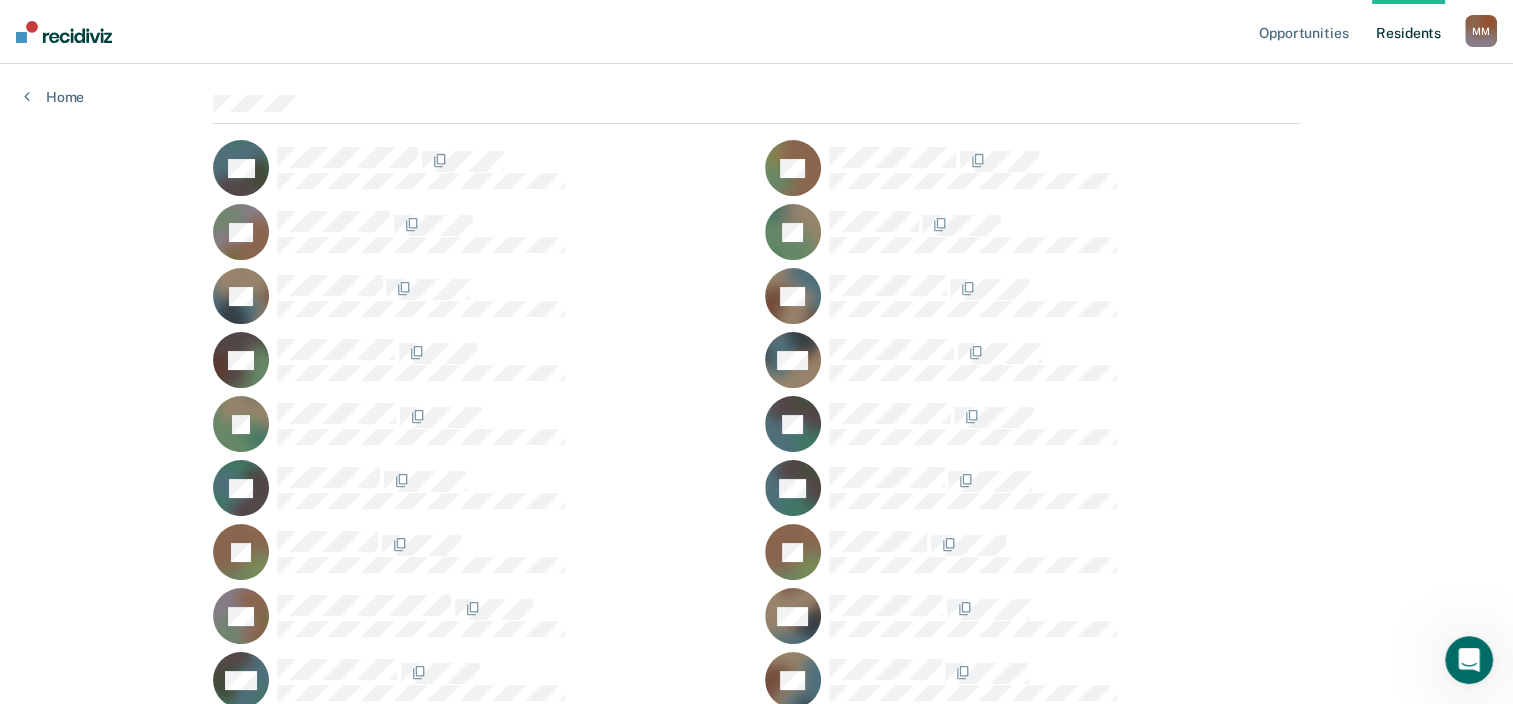 scroll, scrollTop: 0, scrollLeft: 0, axis: both 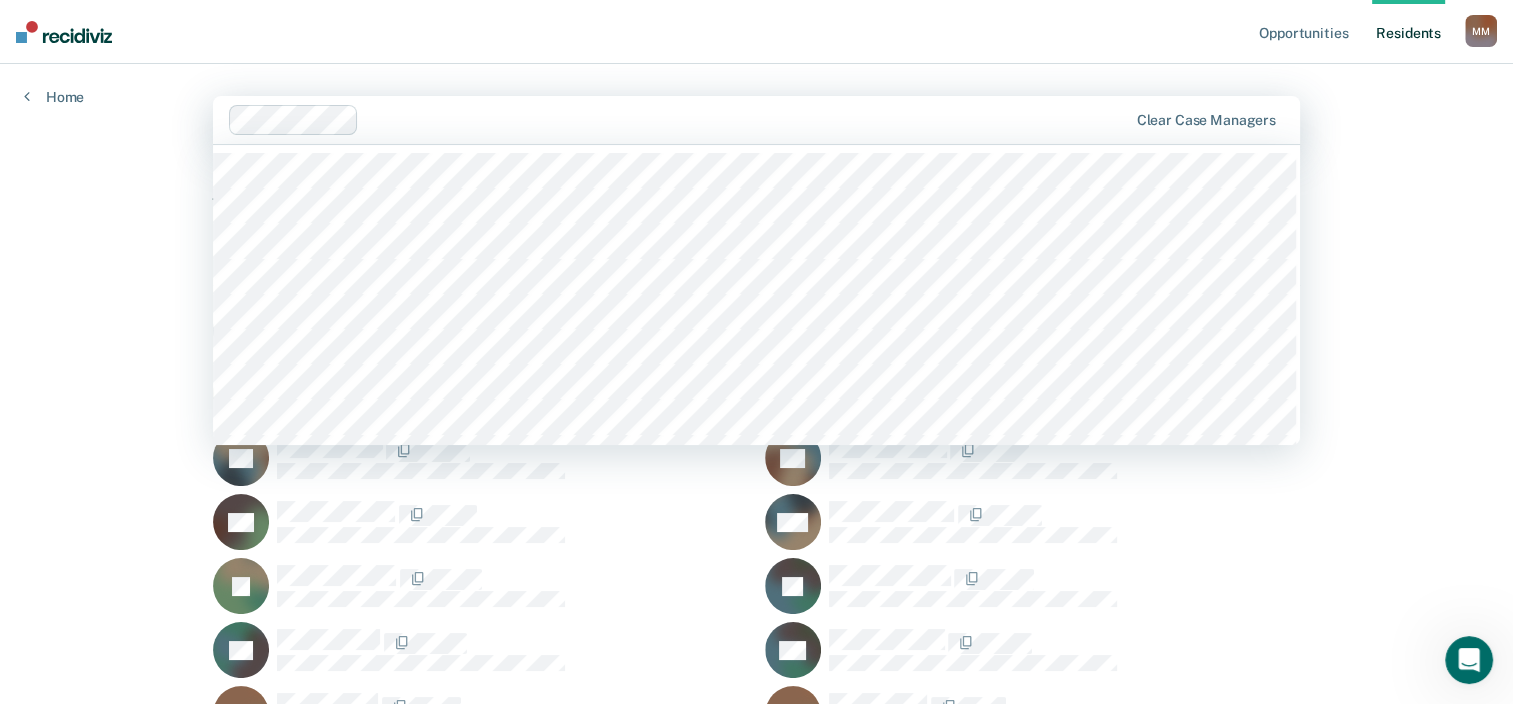 click at bounding box center (746, 119) 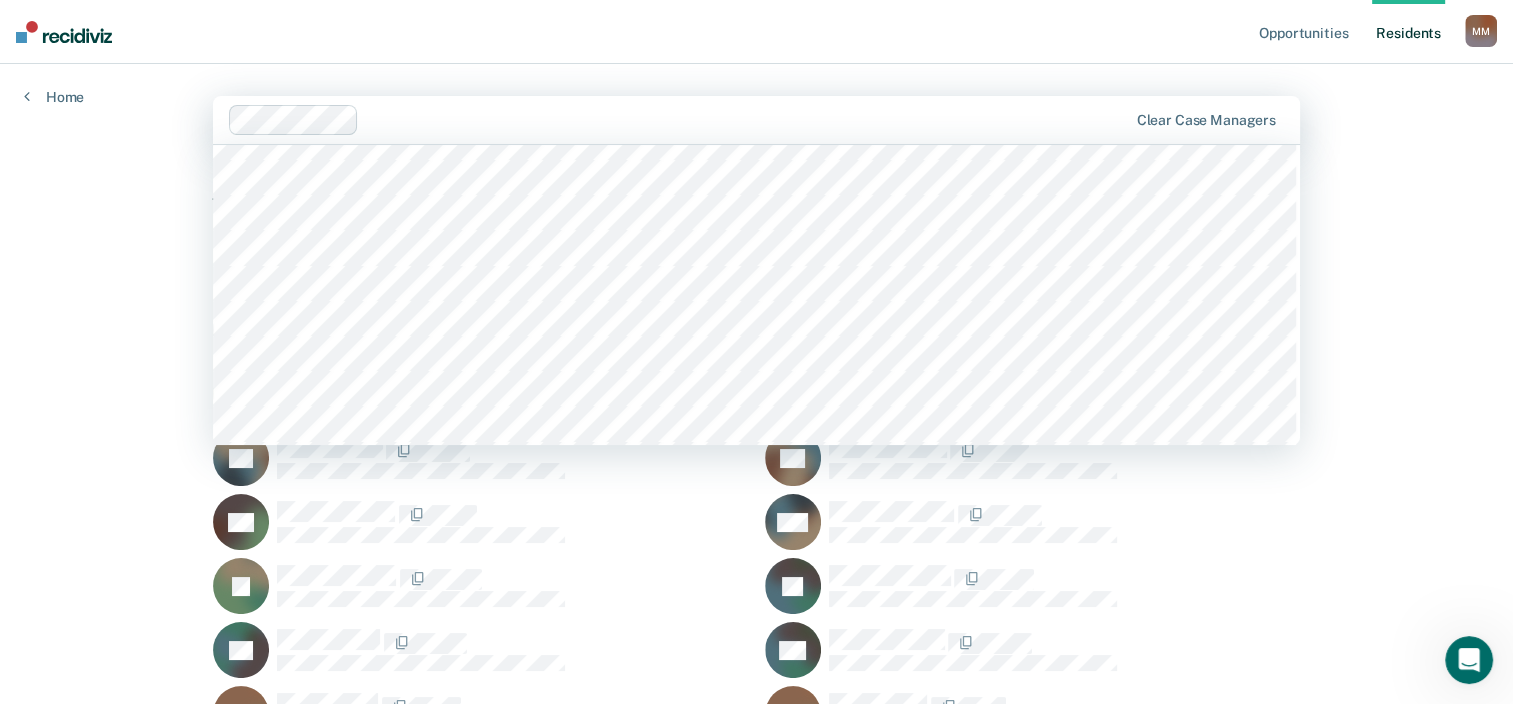 scroll, scrollTop: 1120, scrollLeft: 0, axis: vertical 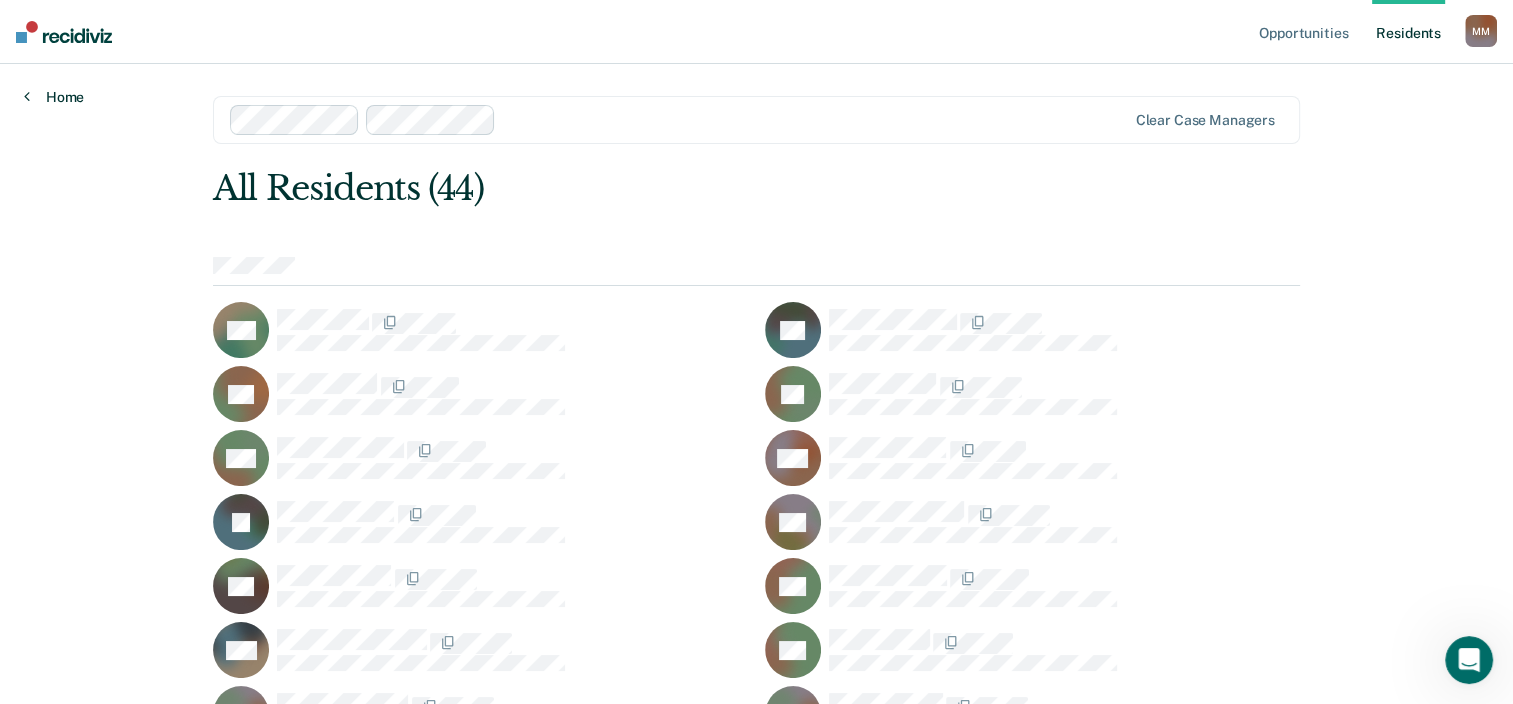 click on "Home" at bounding box center [54, 97] 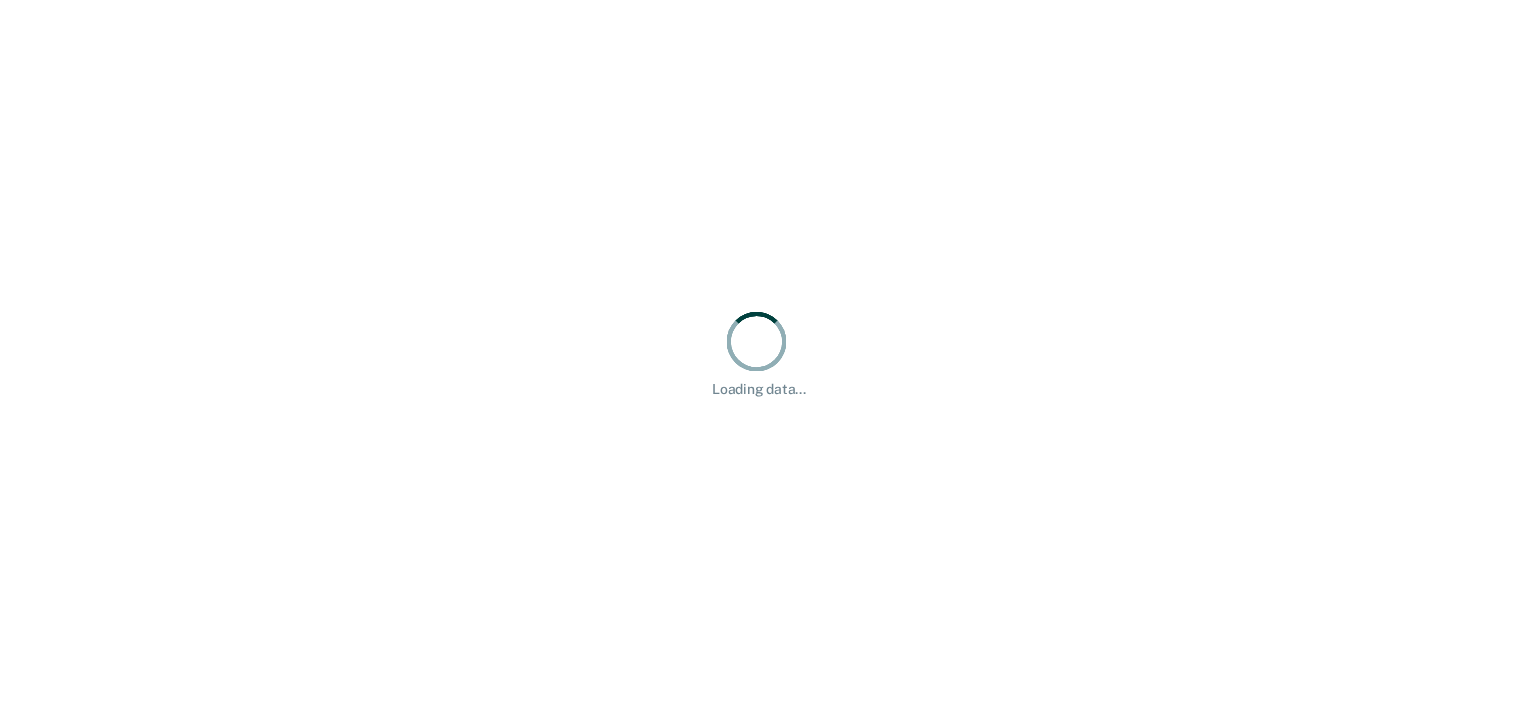scroll, scrollTop: 0, scrollLeft: 0, axis: both 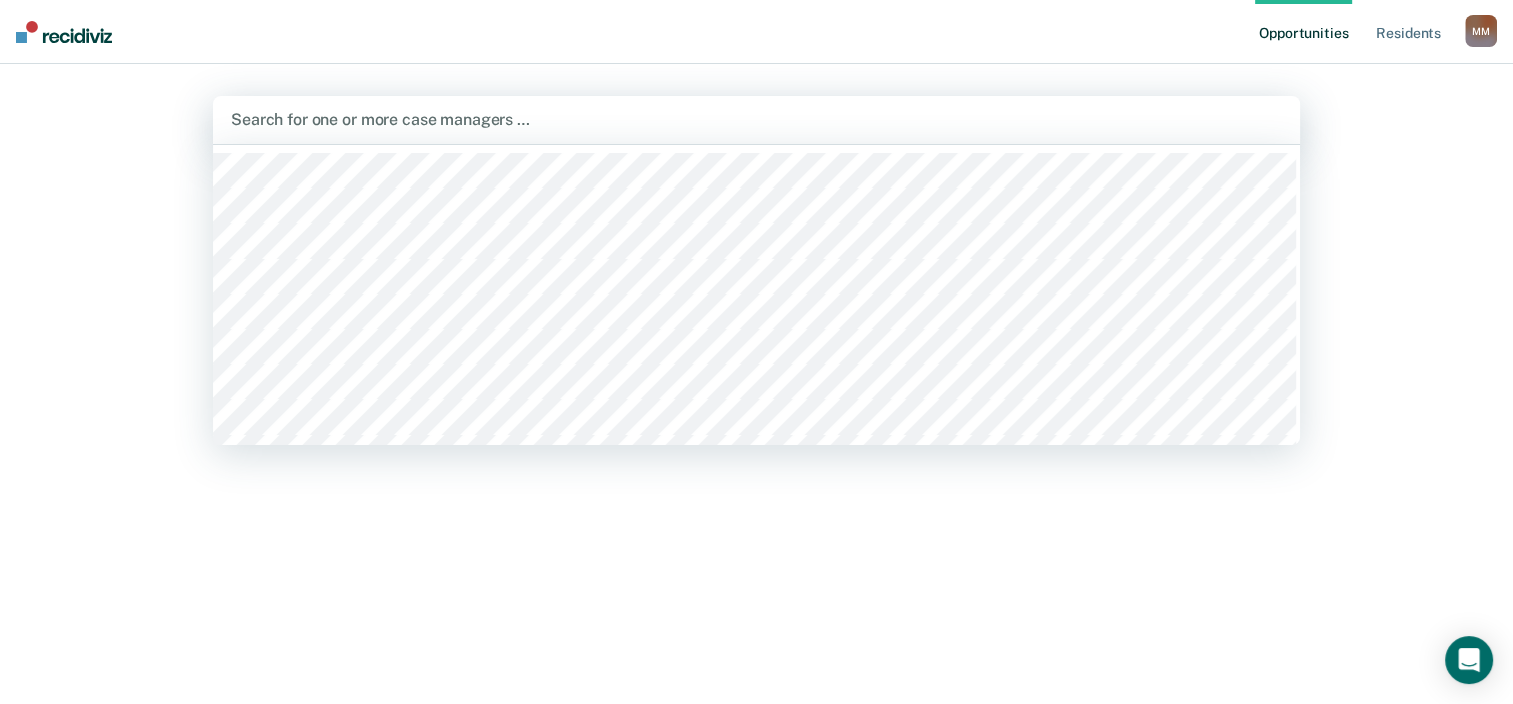 click at bounding box center (756, 119) 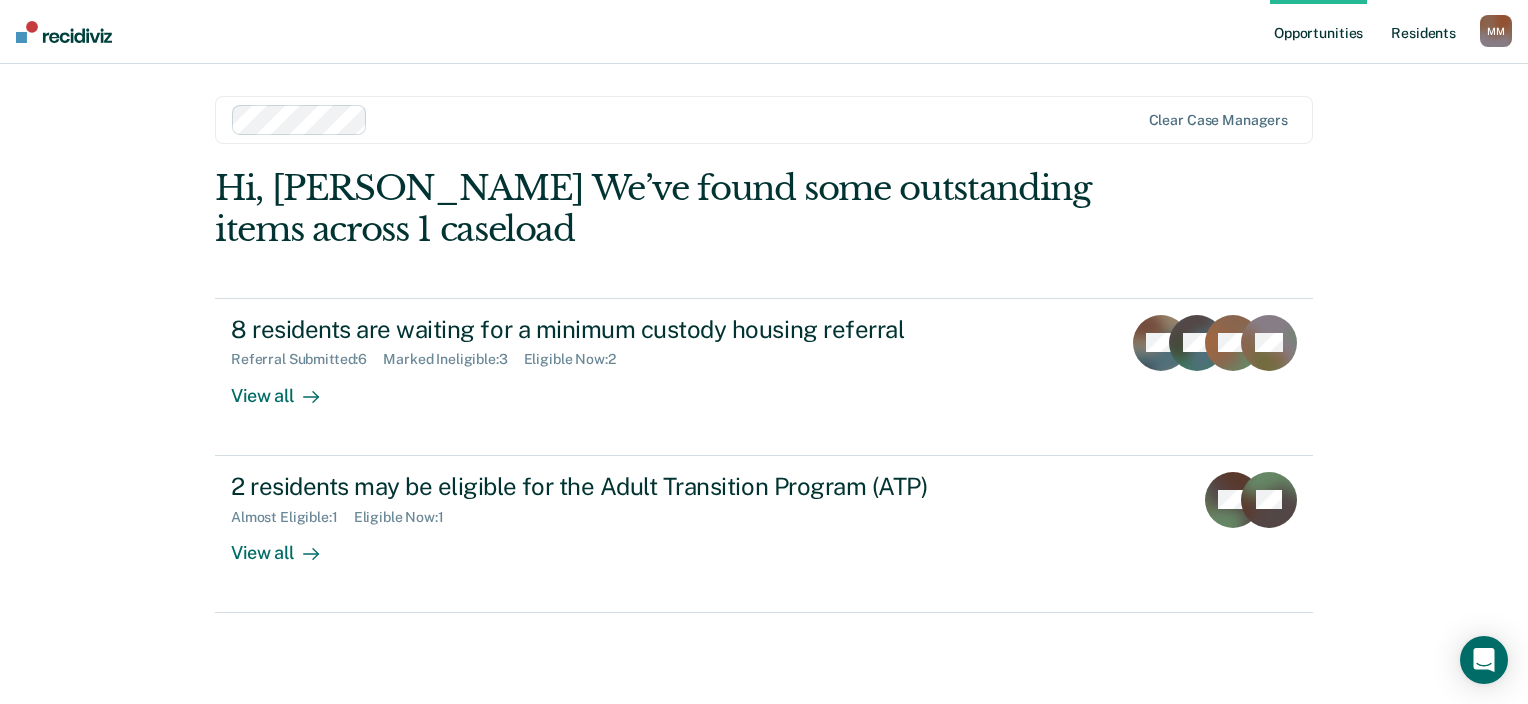 click on "Resident s" at bounding box center (1423, 32) 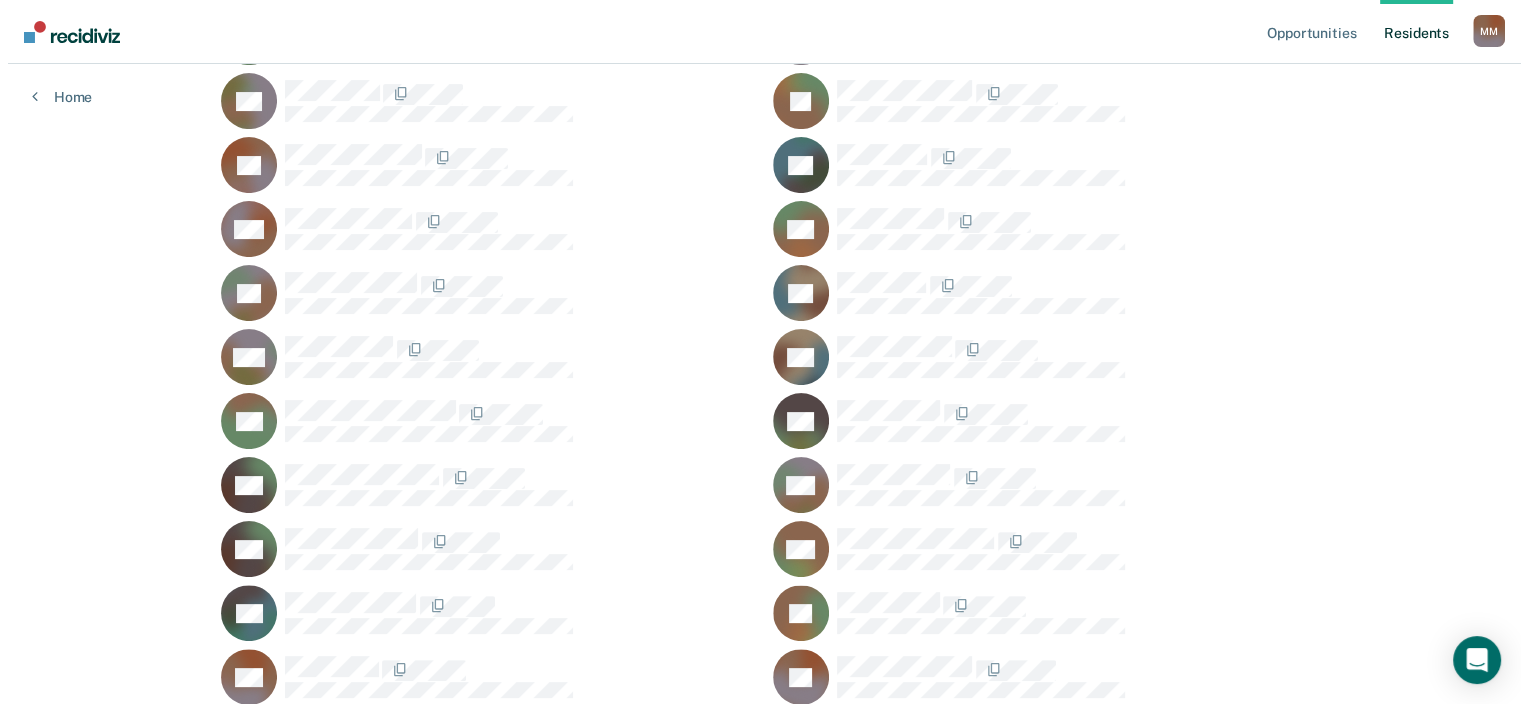 scroll, scrollTop: 0, scrollLeft: 0, axis: both 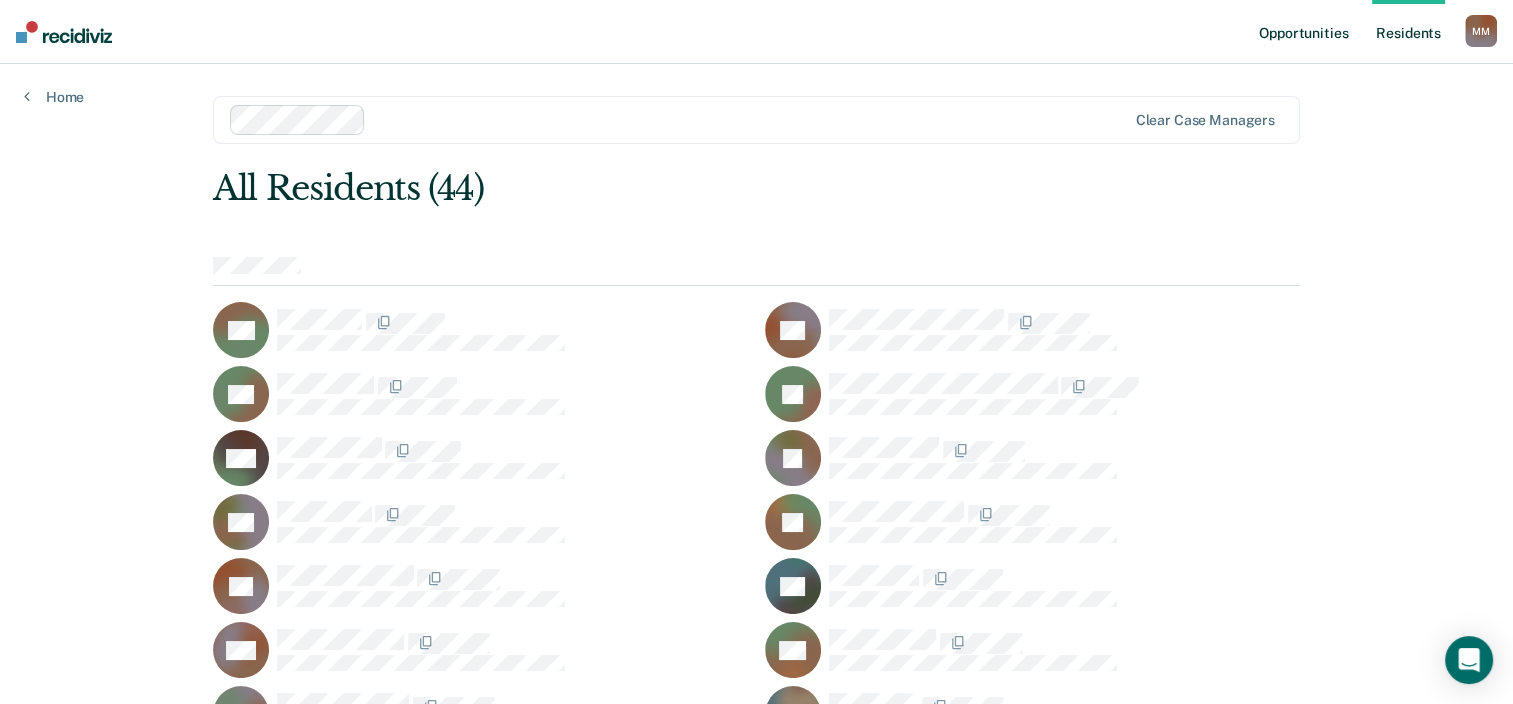 click on "Opportunities" at bounding box center (1303, 32) 